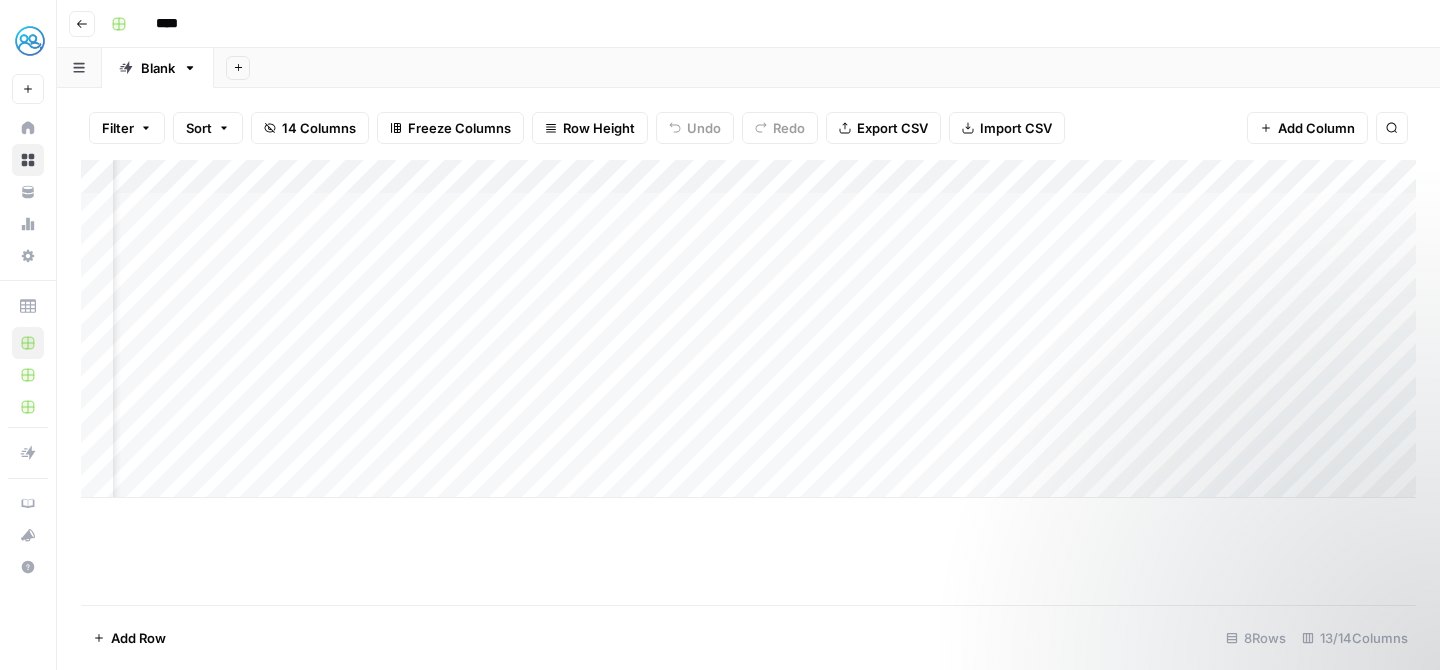scroll, scrollTop: 0, scrollLeft: 0, axis: both 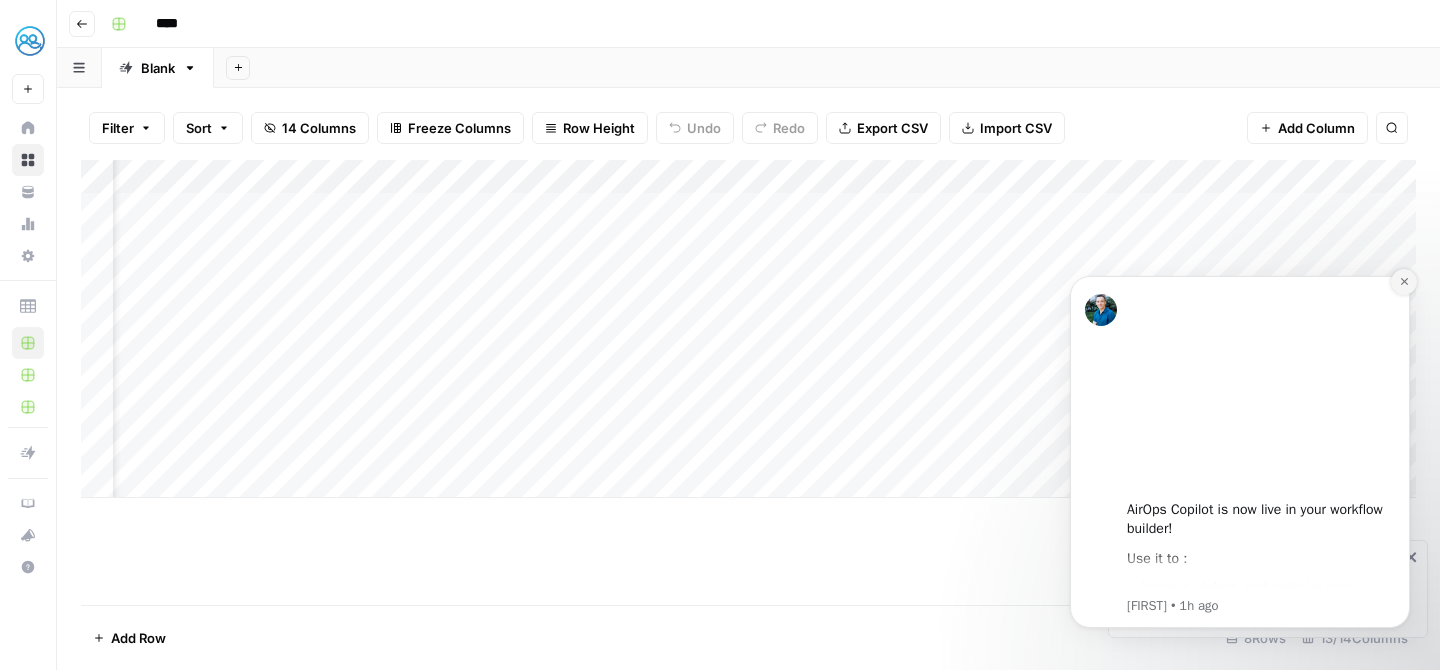 click 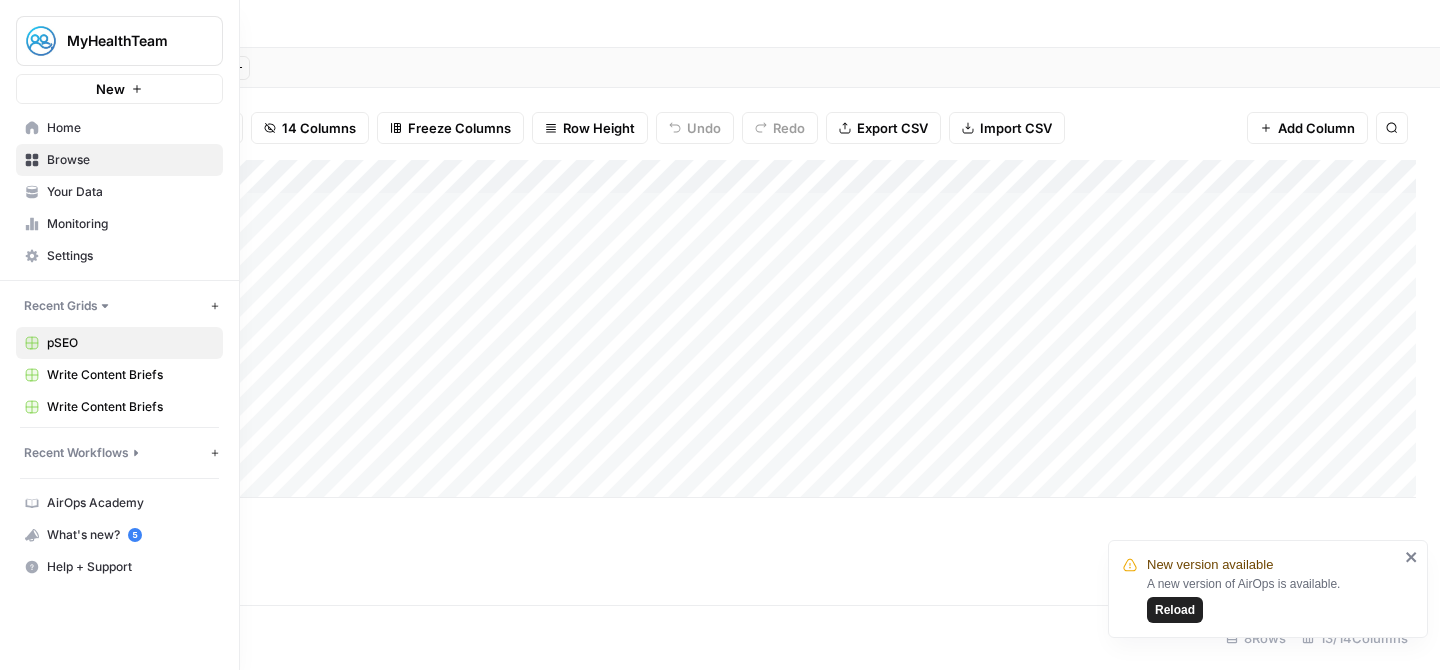 click on "Home" at bounding box center [130, 128] 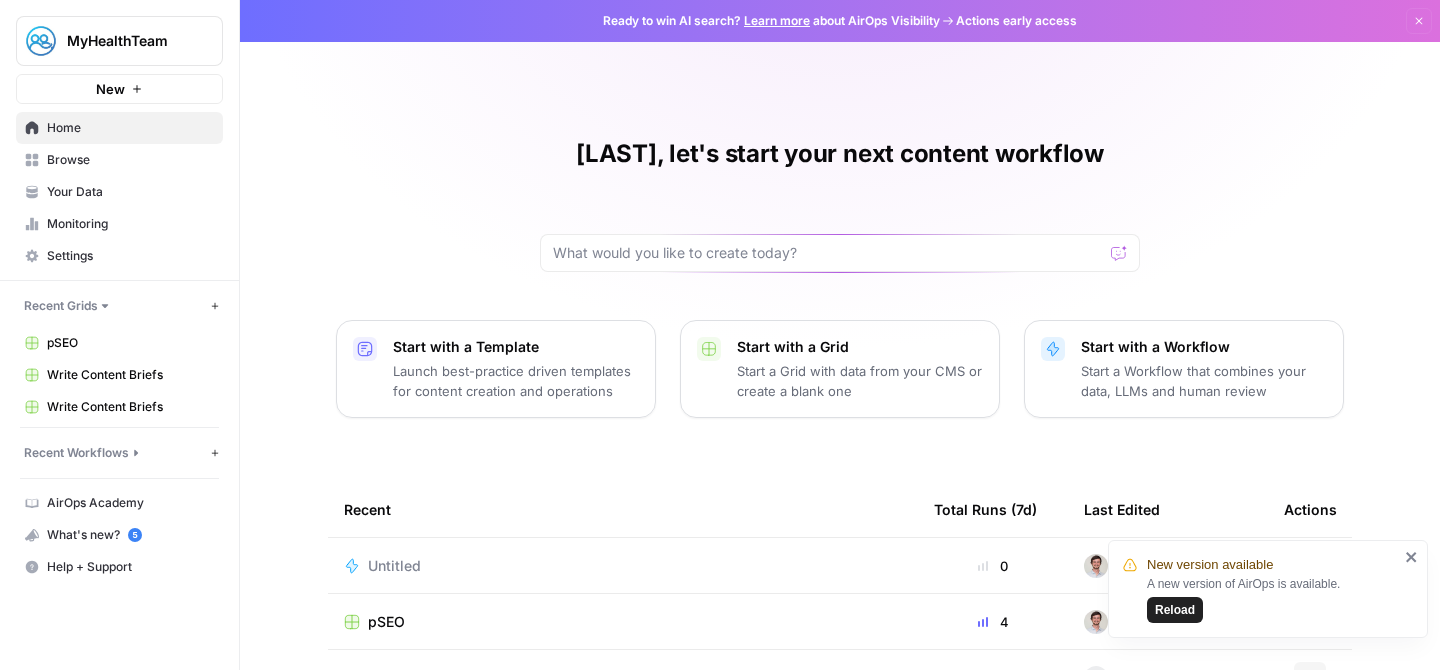 click 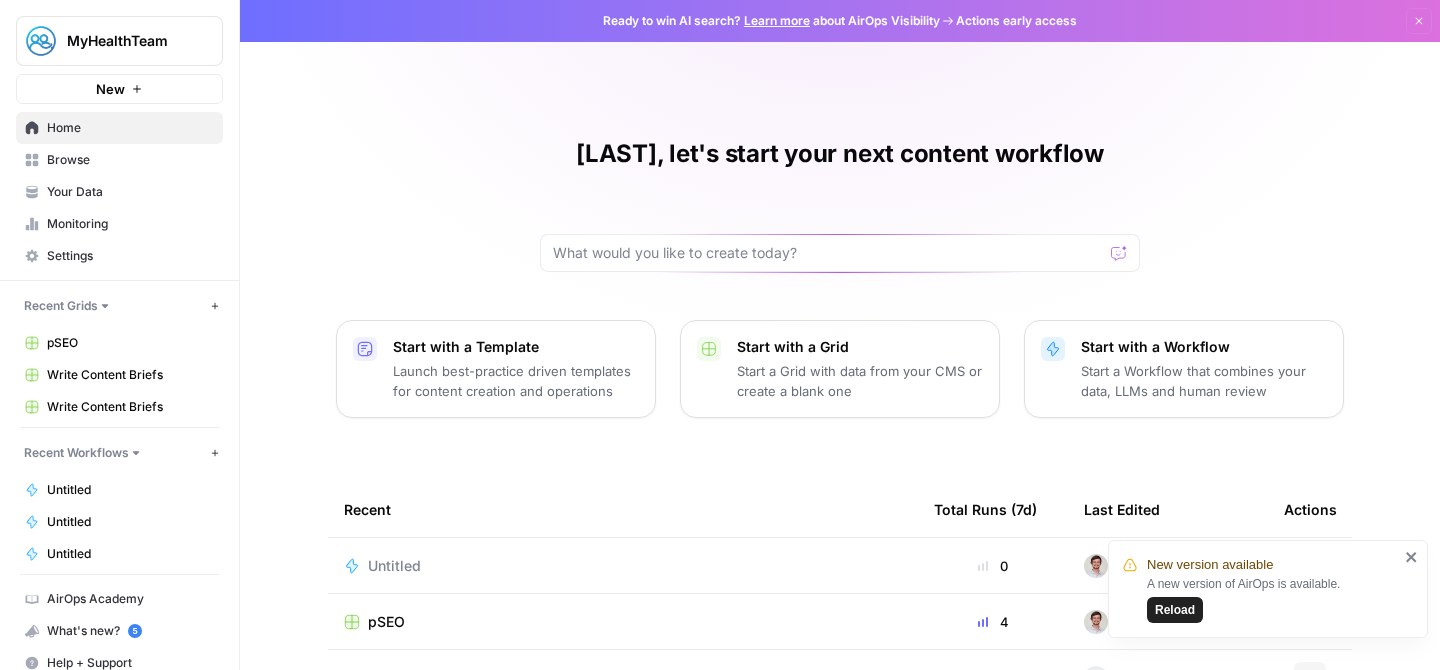 click on "pSEO" at bounding box center (130, 343) 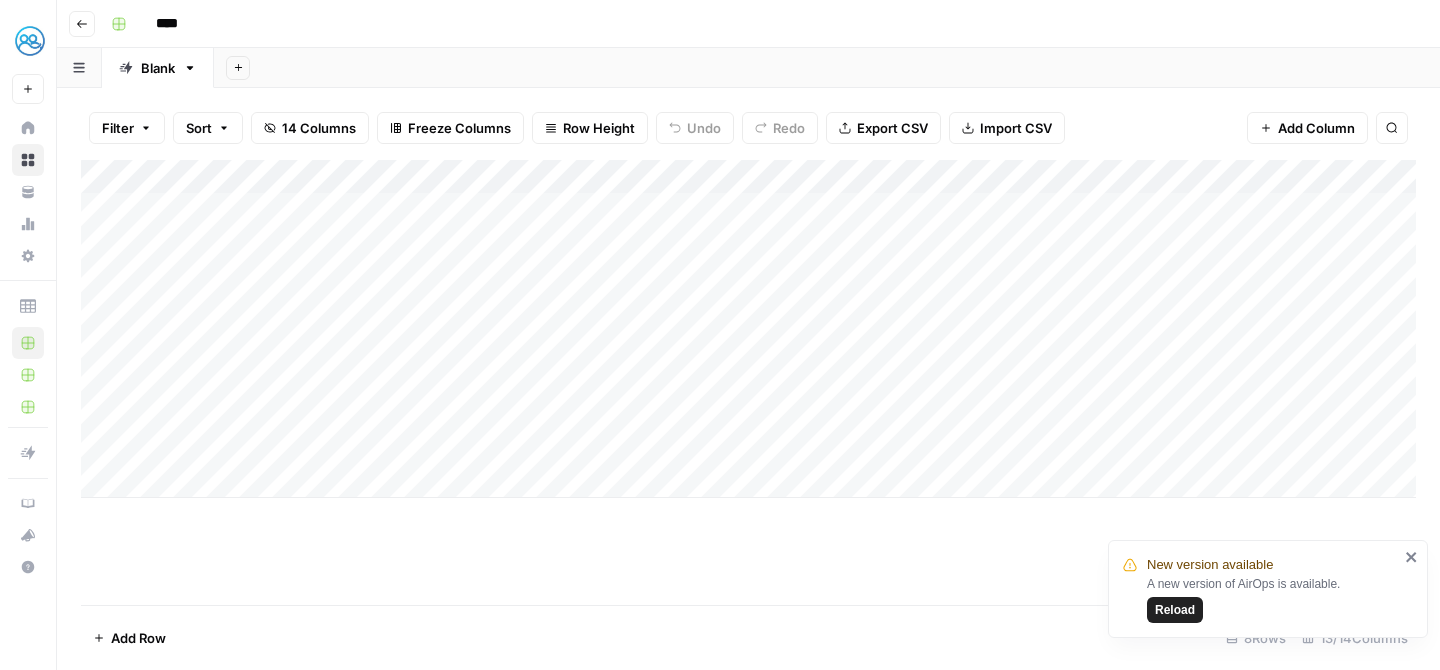click on "Add Column" at bounding box center (748, 329) 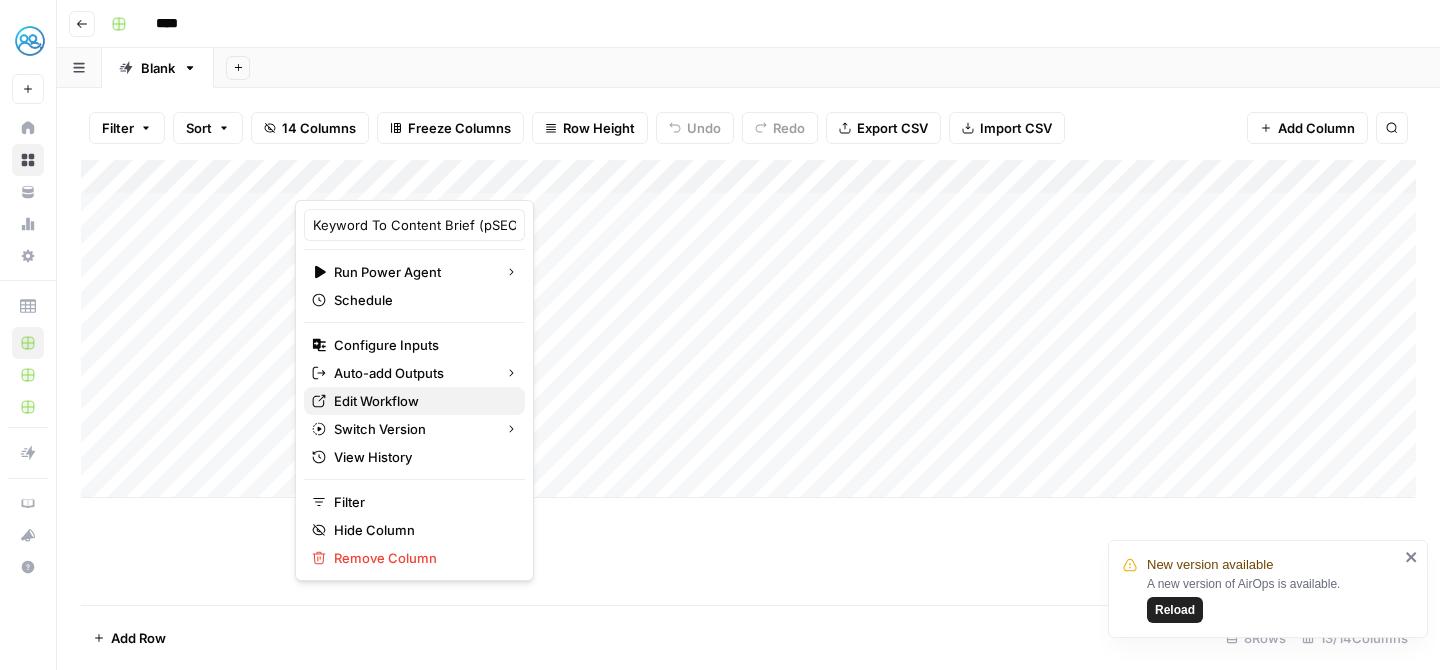 click on "Edit Workflow" at bounding box center (421, 401) 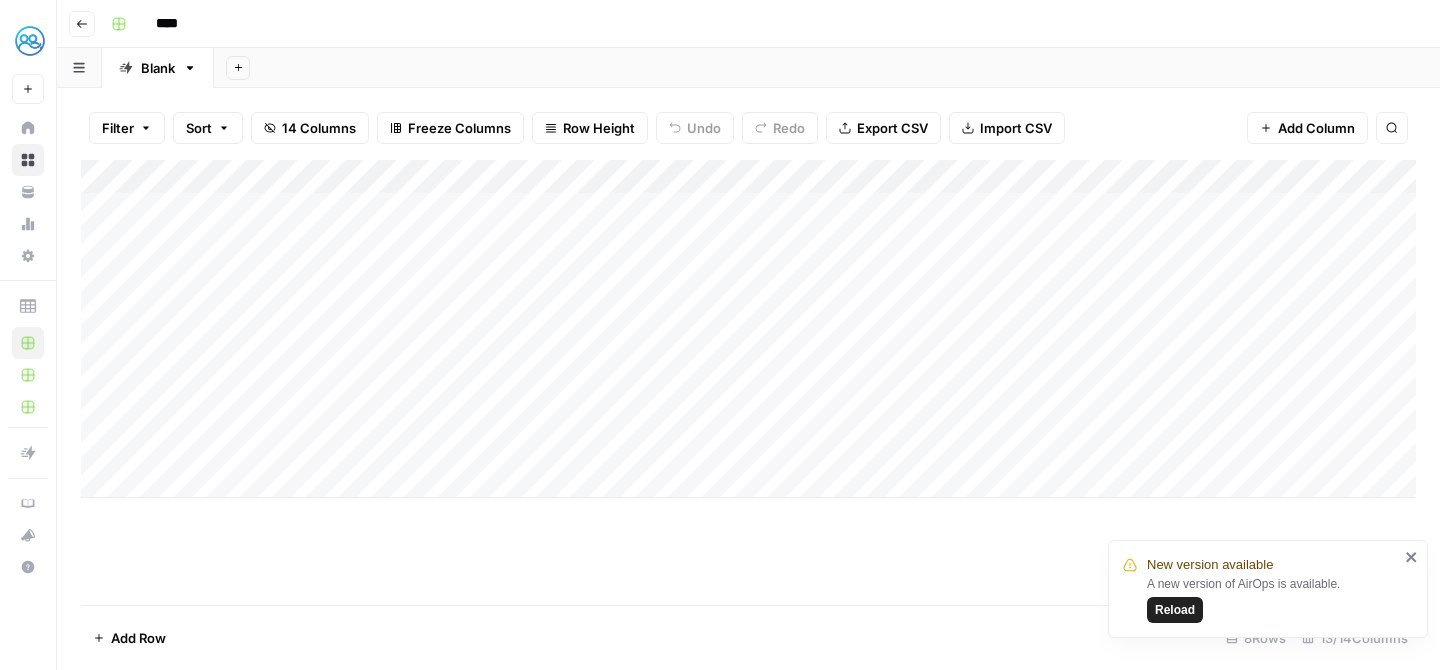 click on "Add Column" at bounding box center [748, 329] 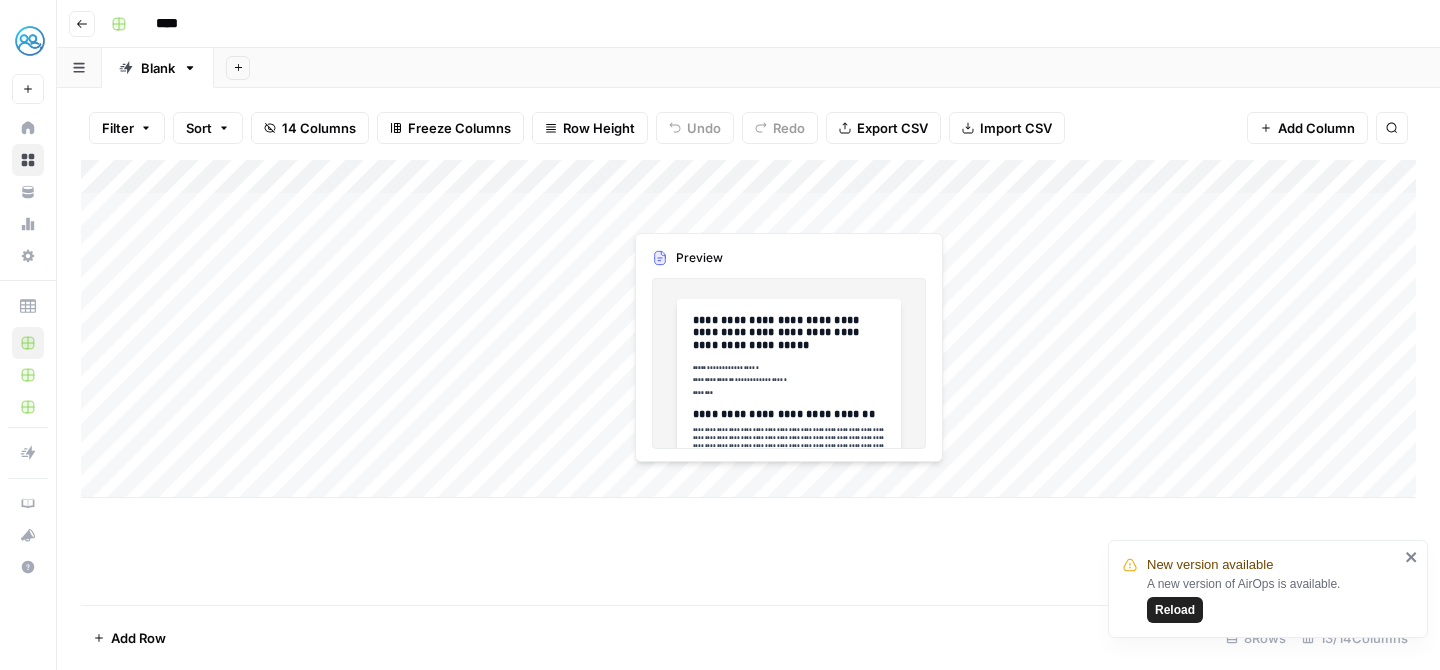 click on "Add Column" at bounding box center [748, 329] 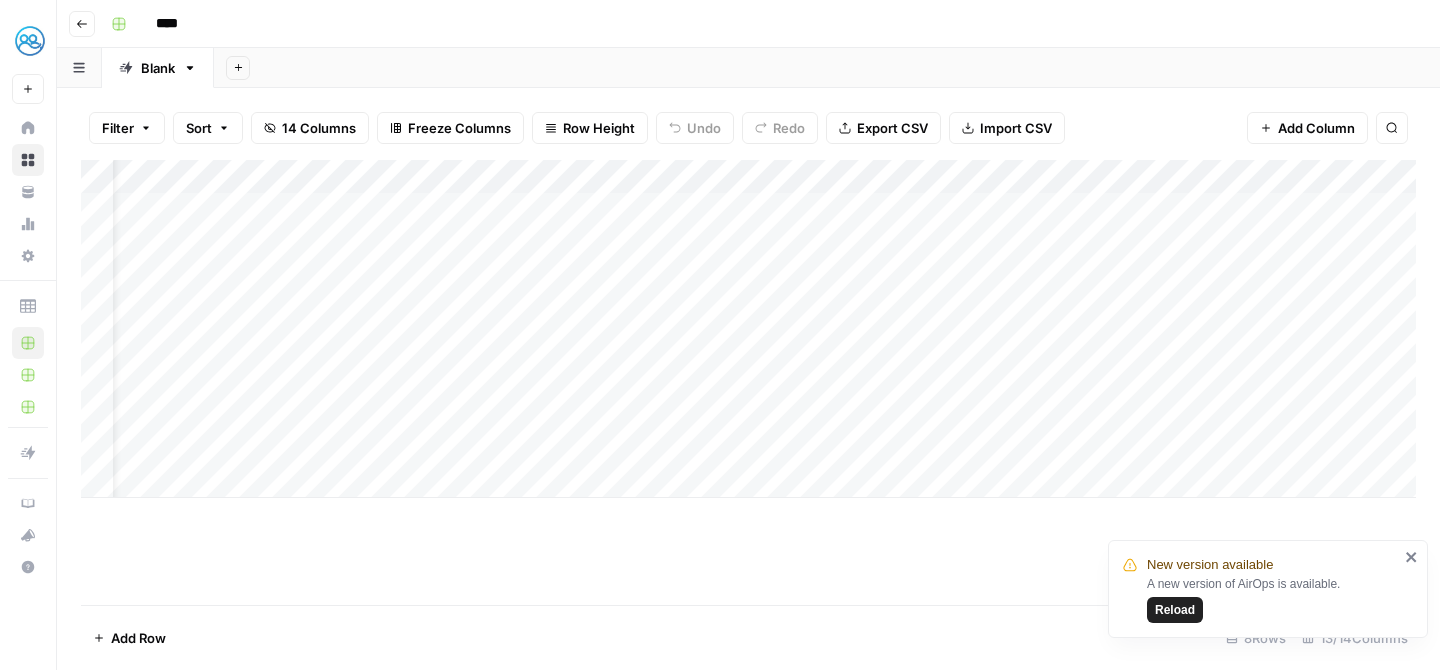 scroll, scrollTop: 0, scrollLeft: 84, axis: horizontal 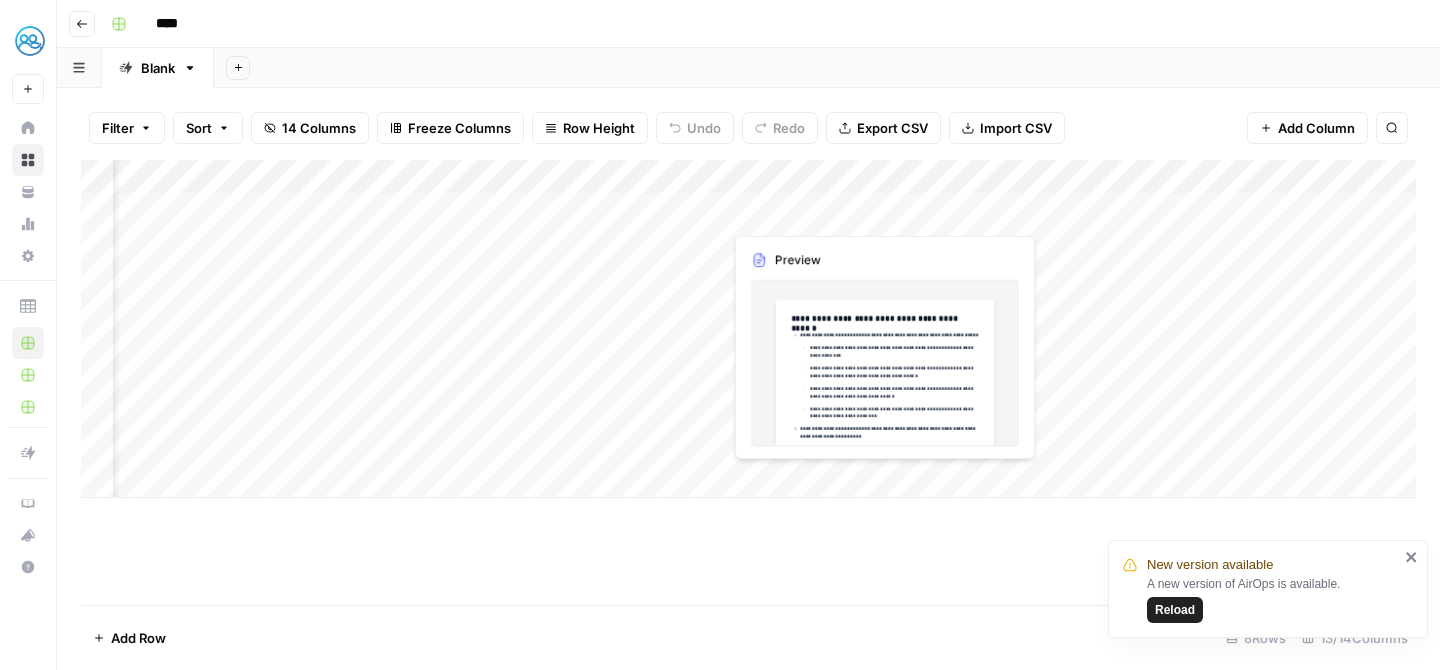 click on "Add Column" at bounding box center [748, 329] 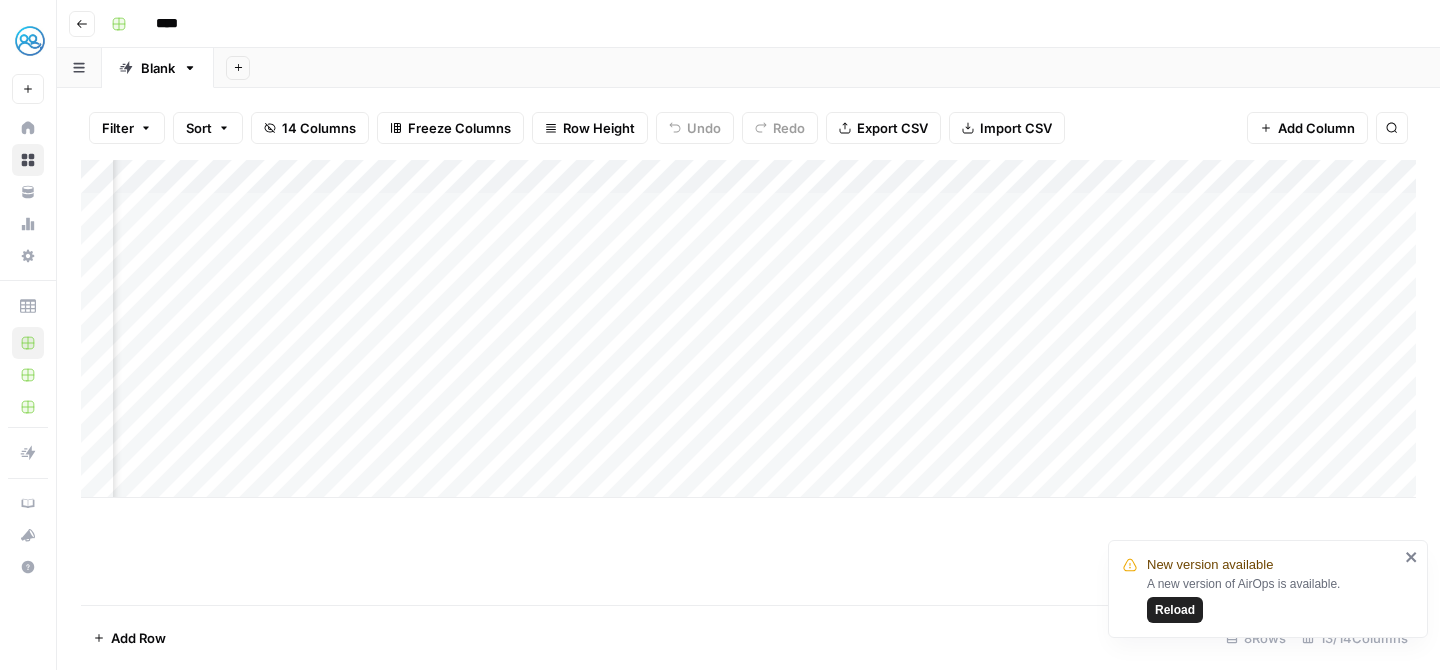 scroll, scrollTop: 0, scrollLeft: 375, axis: horizontal 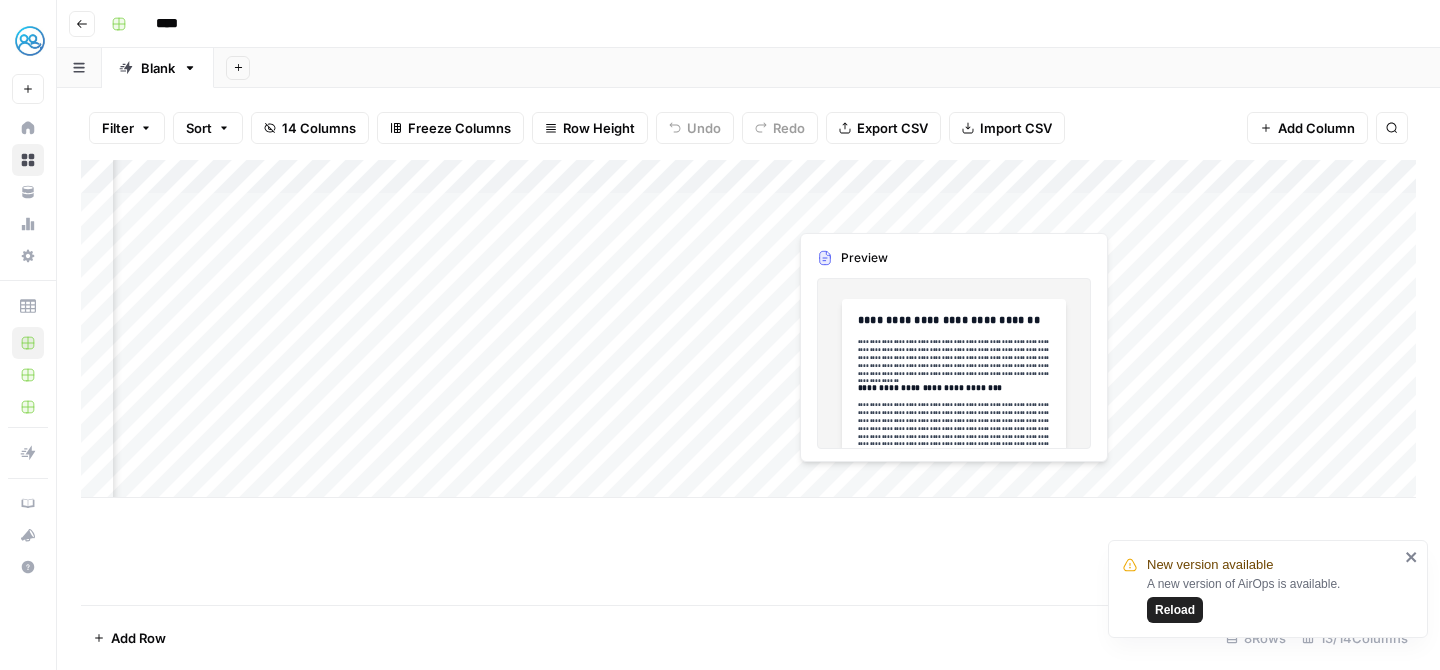click at bounding box center (878, 209) 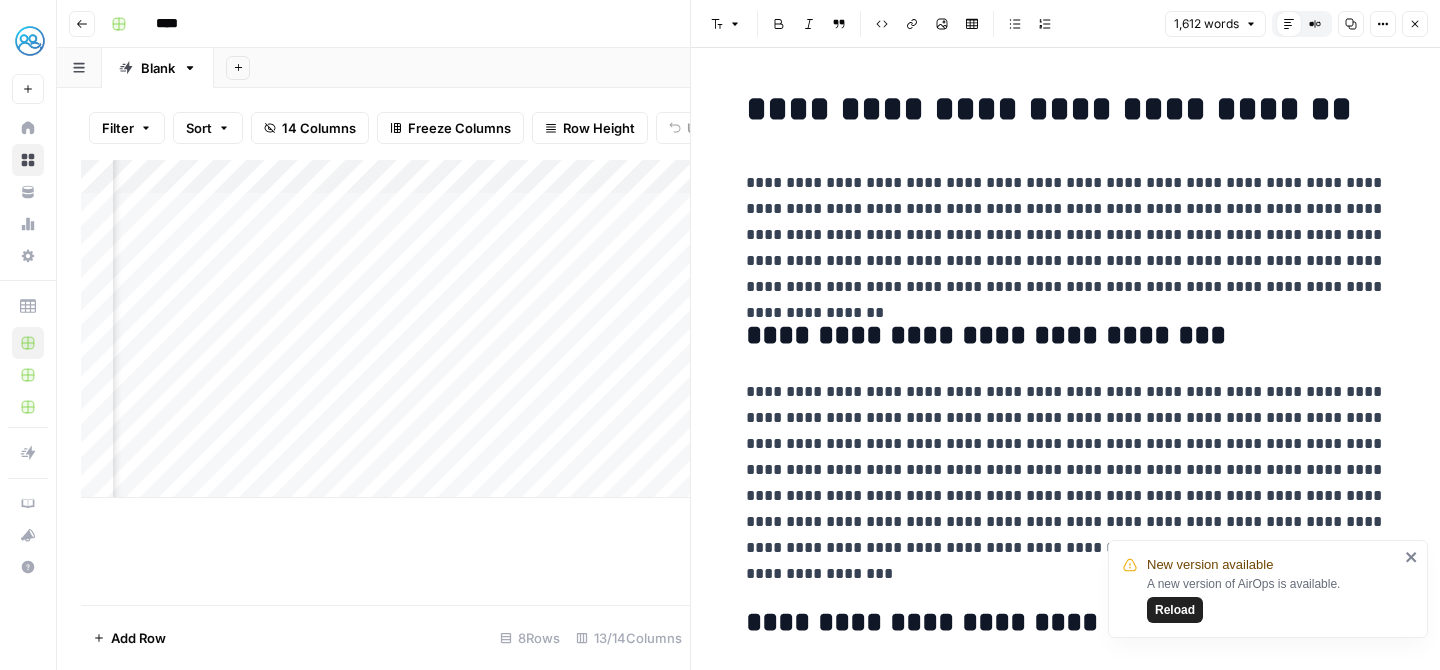 scroll, scrollTop: 94, scrollLeft: 0, axis: vertical 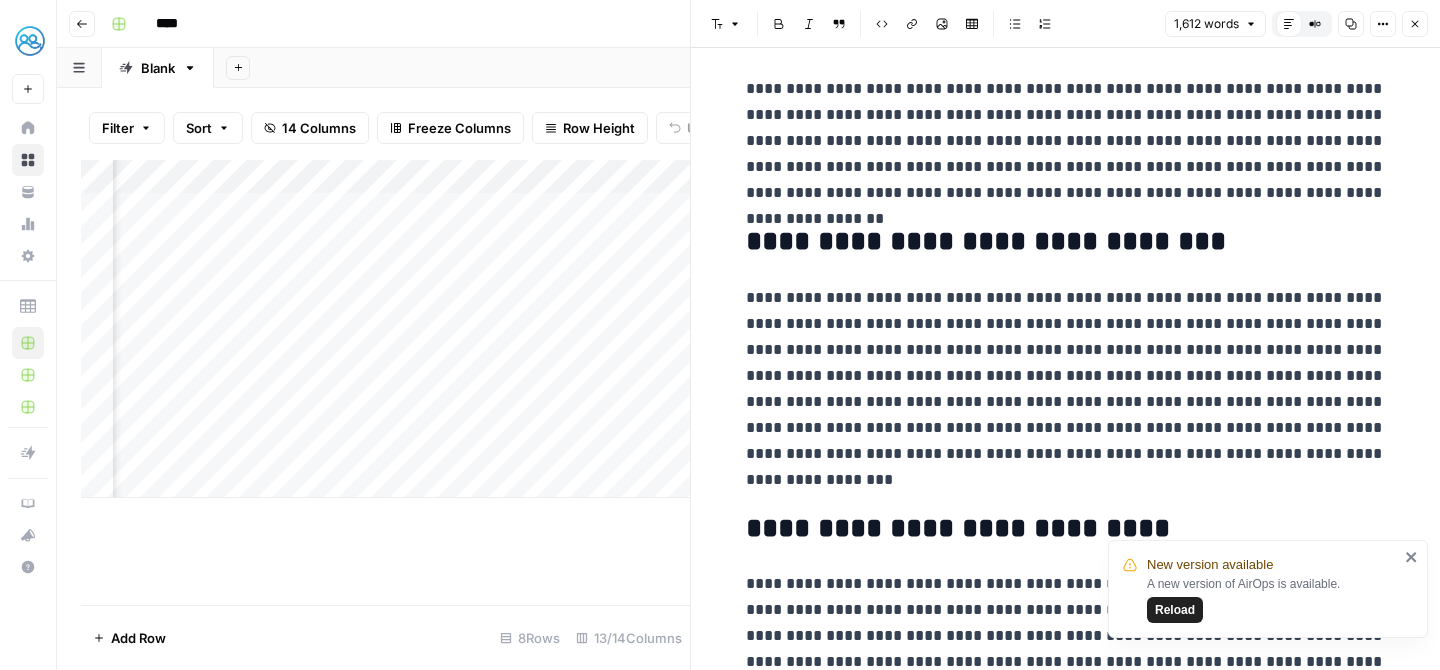 click on "**********" at bounding box center (1066, 242) 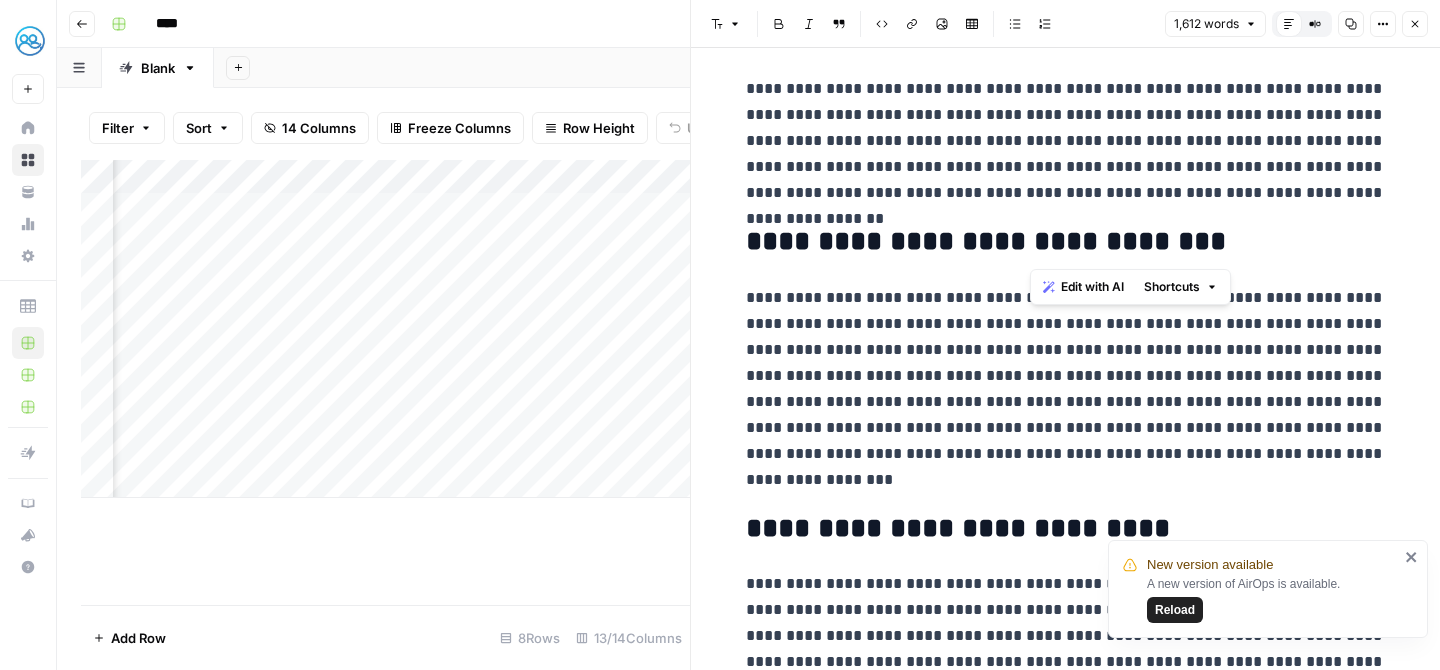 click on "**********" at bounding box center [1066, 242] 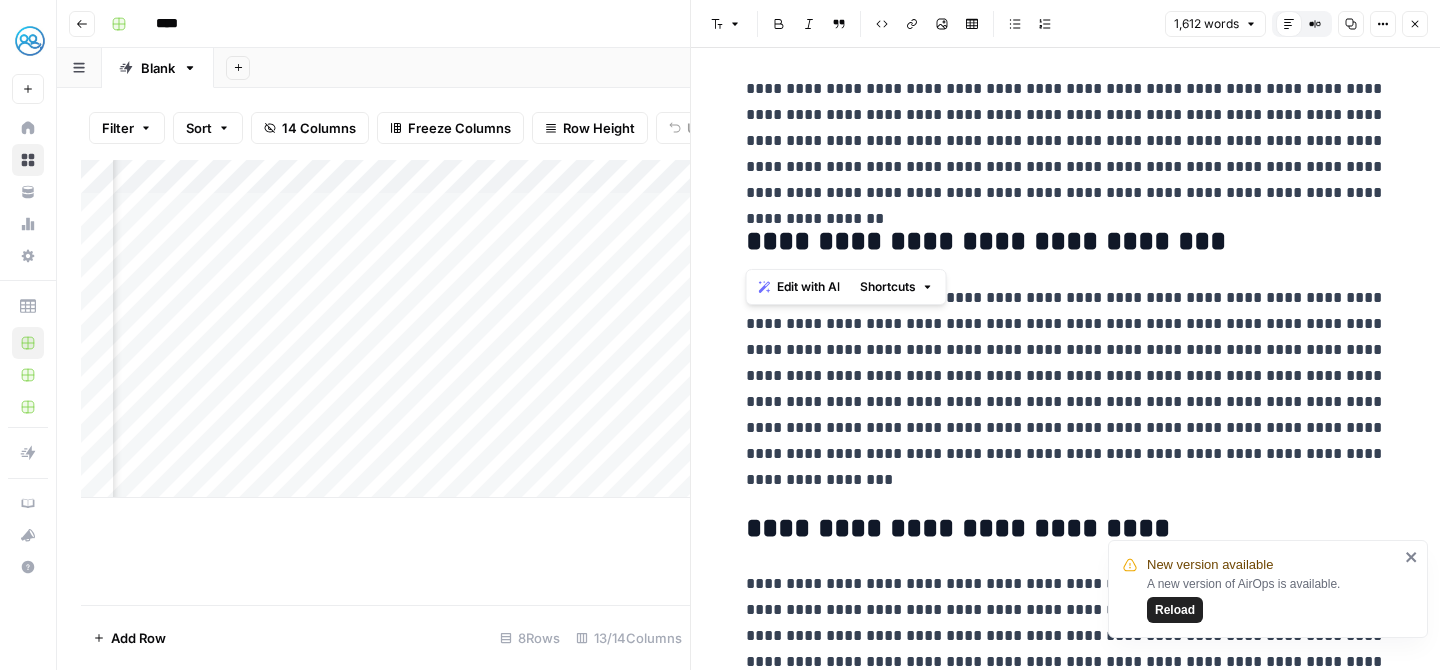 click on "**********" at bounding box center (1066, 242) 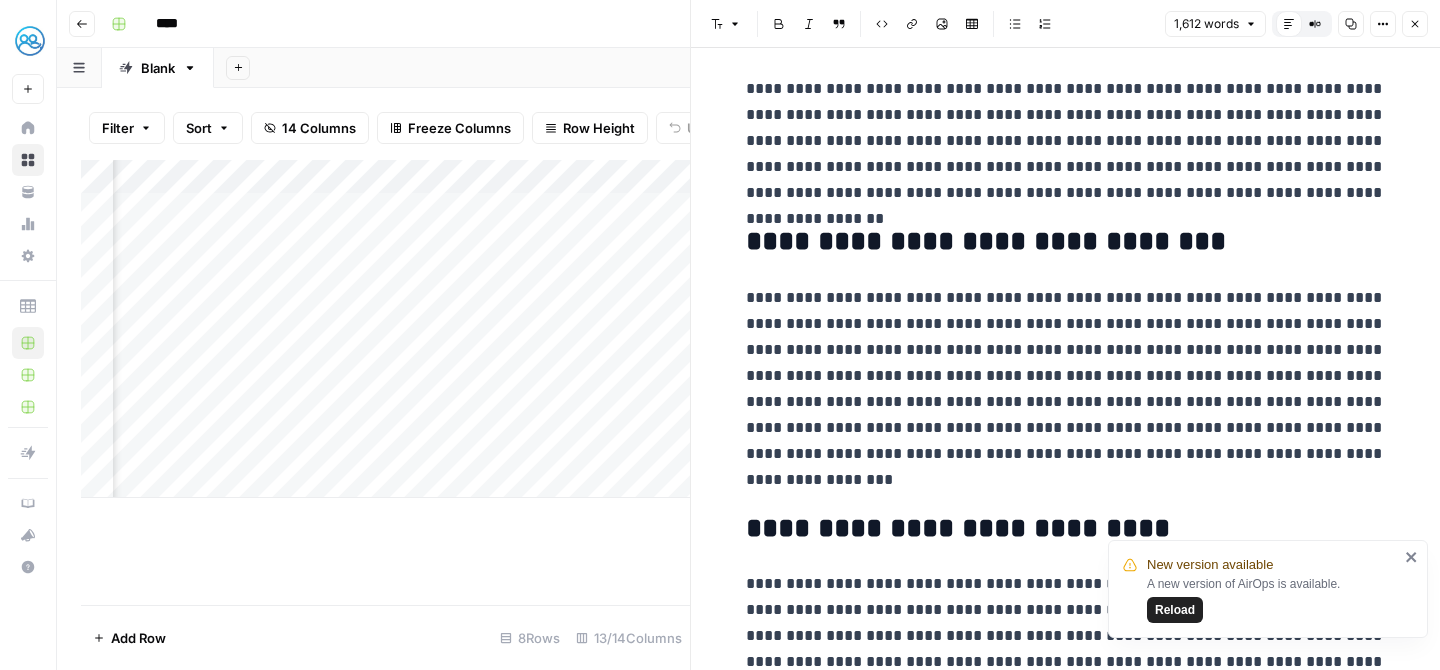 click on "**********" at bounding box center [1066, 242] 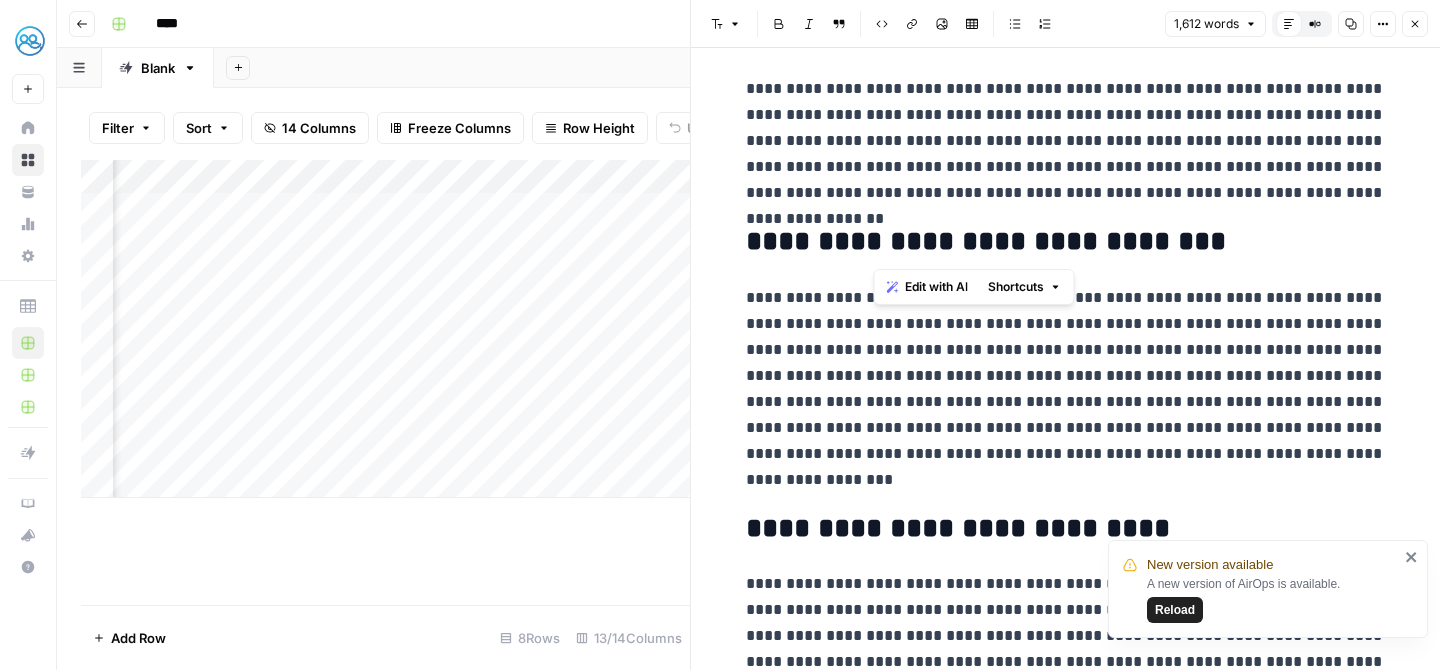 drag, startPoint x: 1172, startPoint y: 246, endPoint x: 834, endPoint y: 242, distance: 338.02368 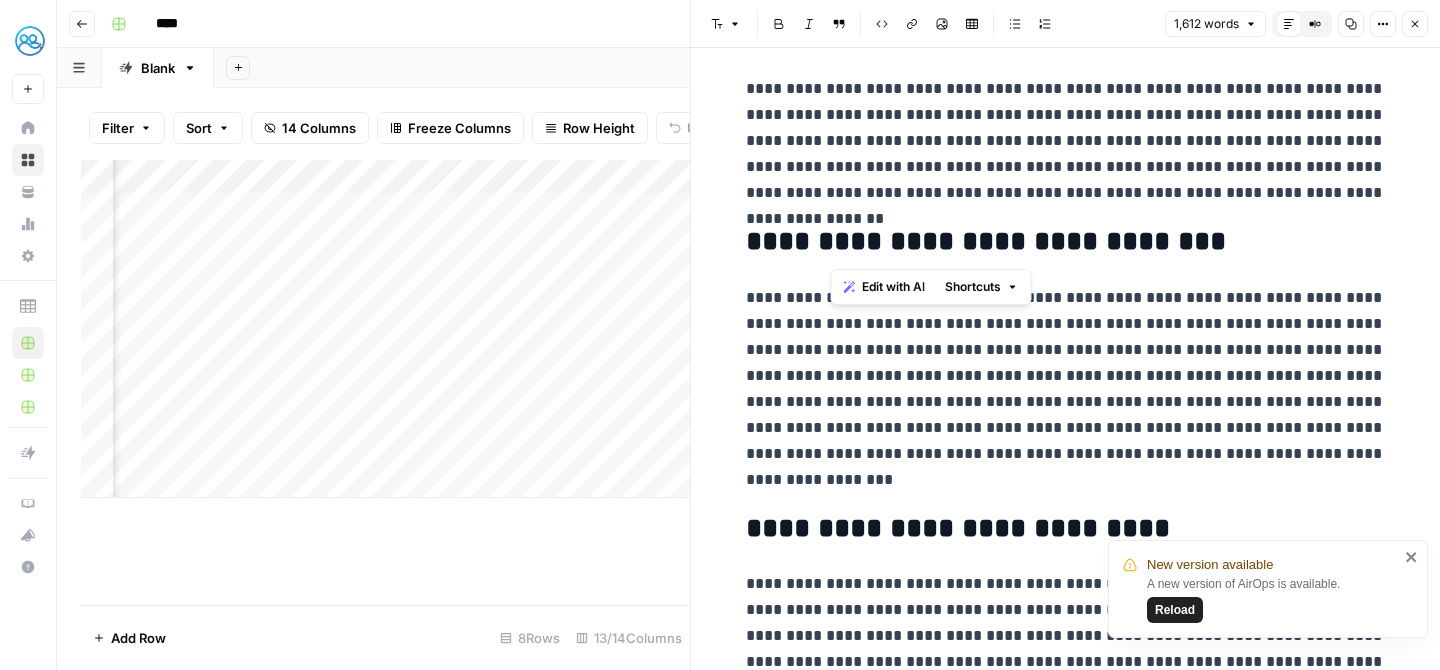 click on "**********" at bounding box center (1066, 242) 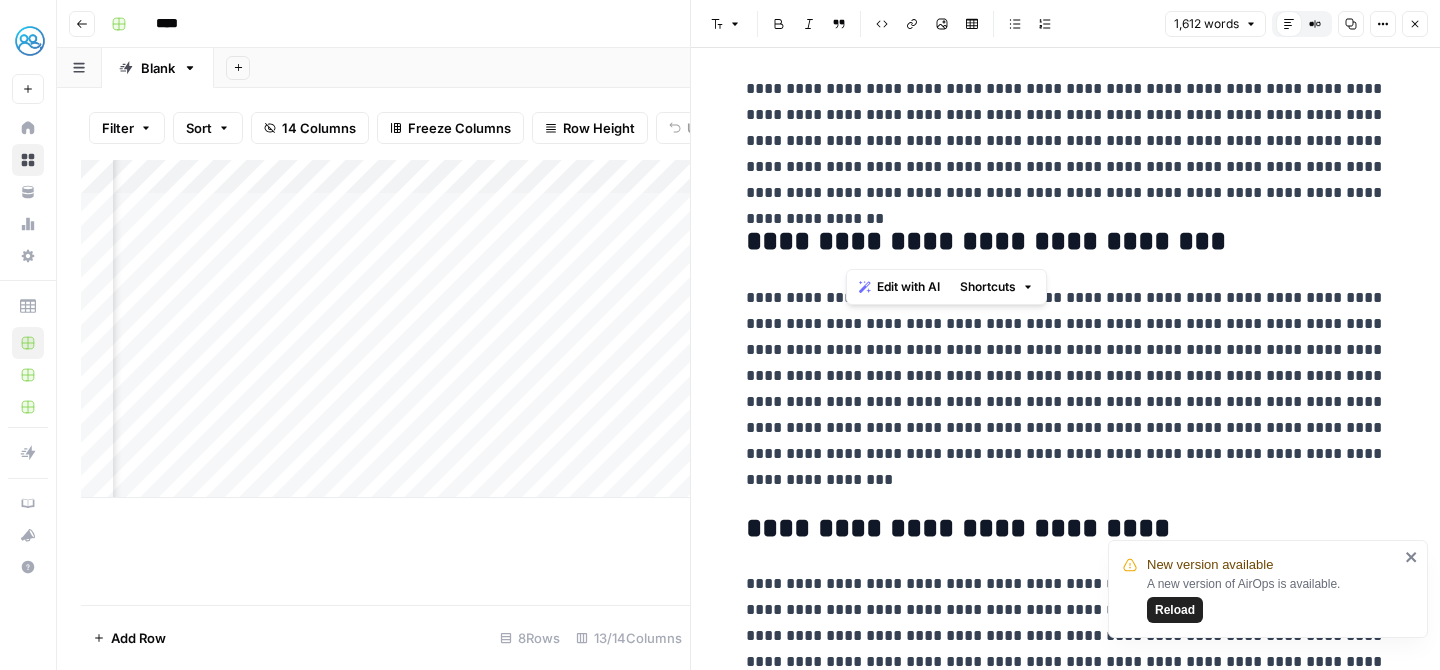 drag, startPoint x: 879, startPoint y: 239, endPoint x: 721, endPoint y: 232, distance: 158.15498 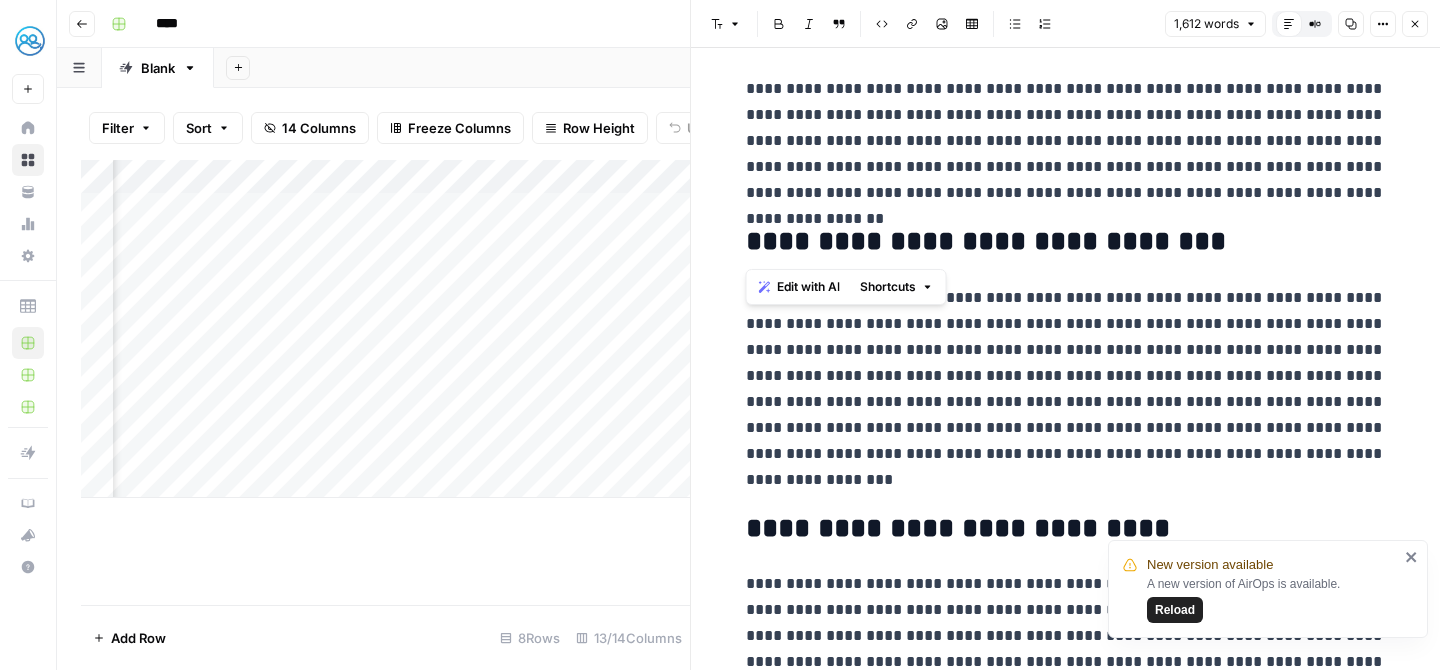 click on "**********" at bounding box center (1066, 242) 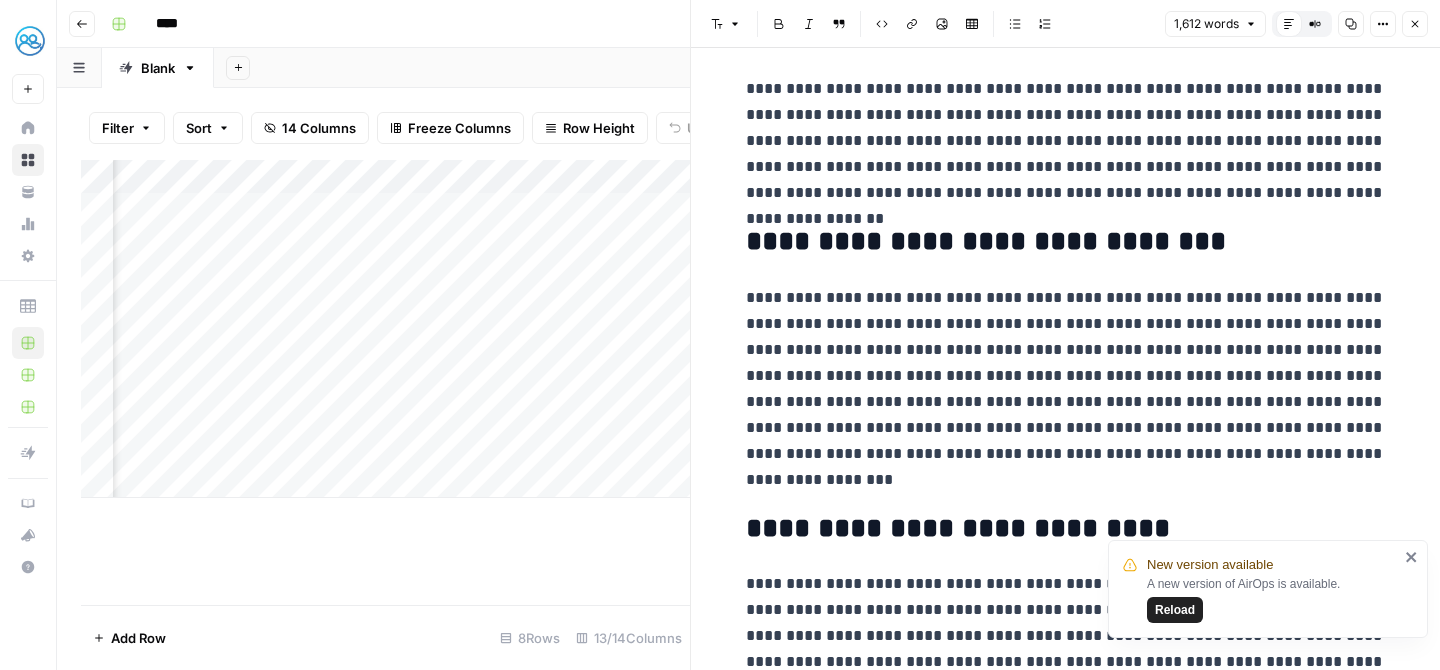 click on "Add Sheet" at bounding box center [827, 68] 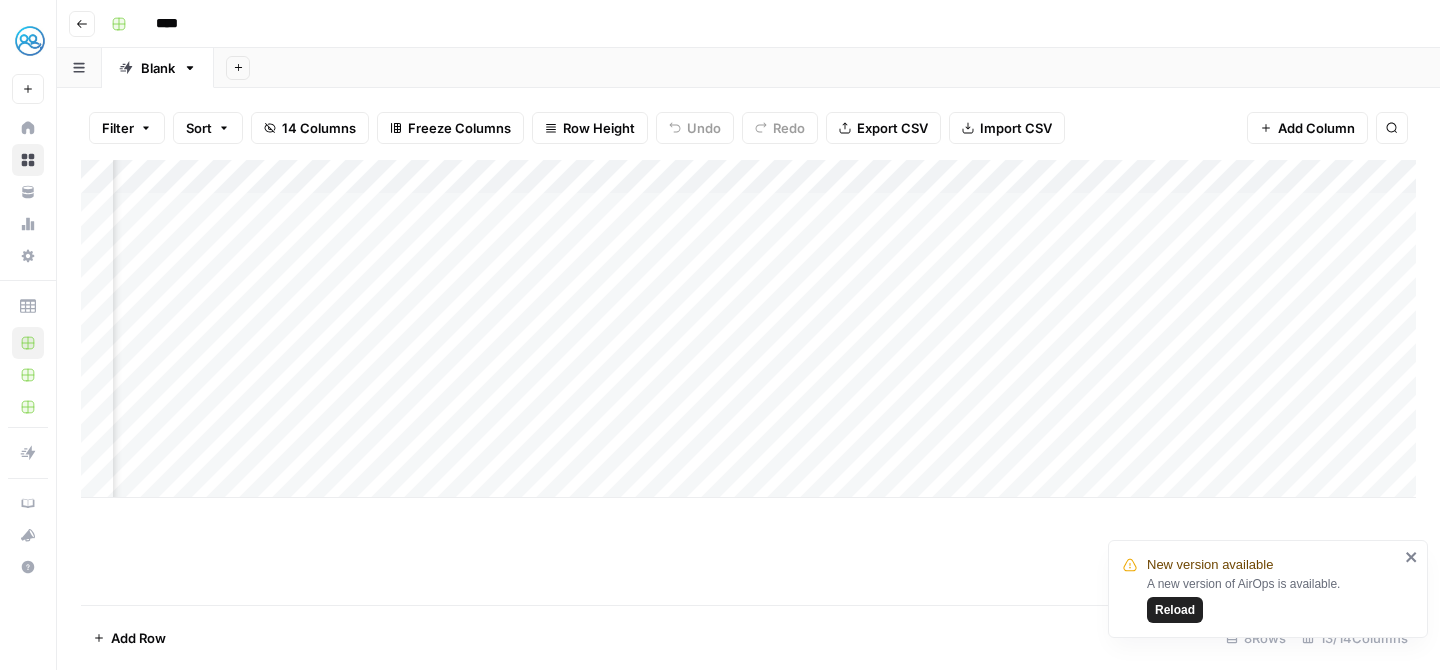scroll, scrollTop: 0, scrollLeft: 591, axis: horizontal 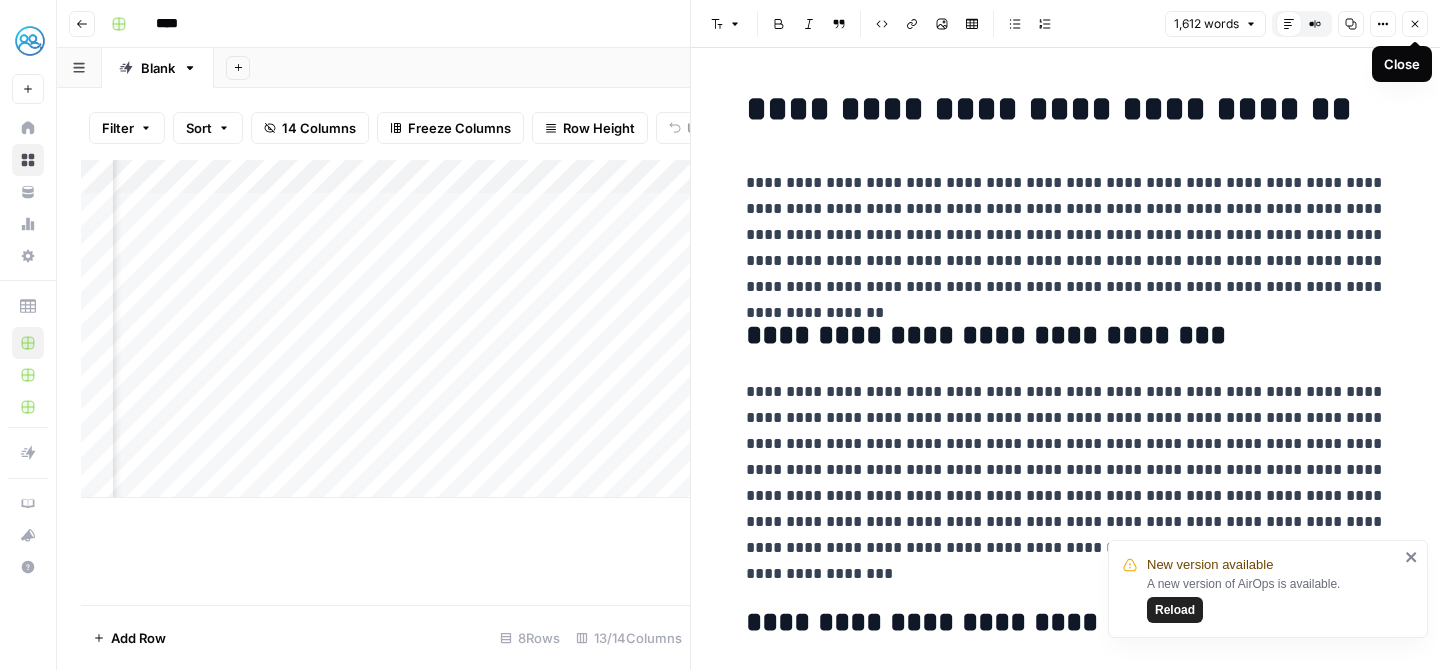 click on "Close" at bounding box center [1415, 24] 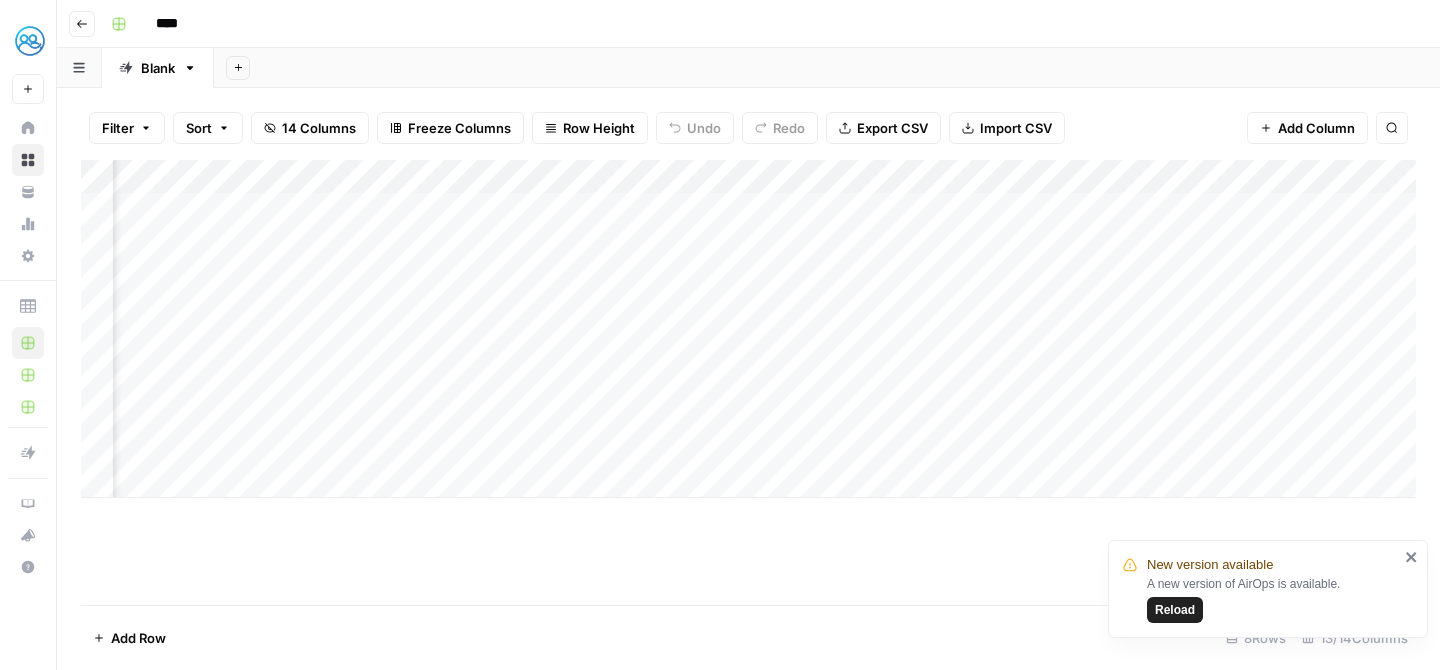 scroll, scrollTop: 0, scrollLeft: 1435, axis: horizontal 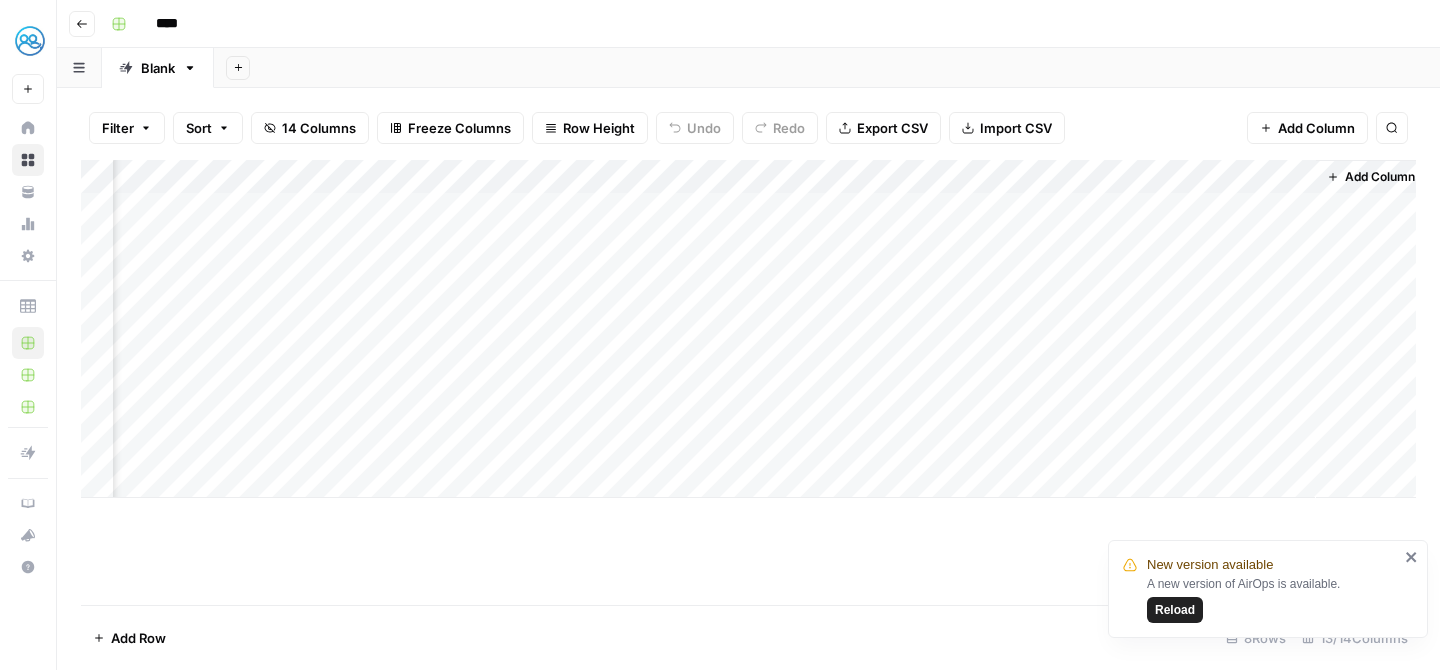 click on "Add Column" at bounding box center [748, 329] 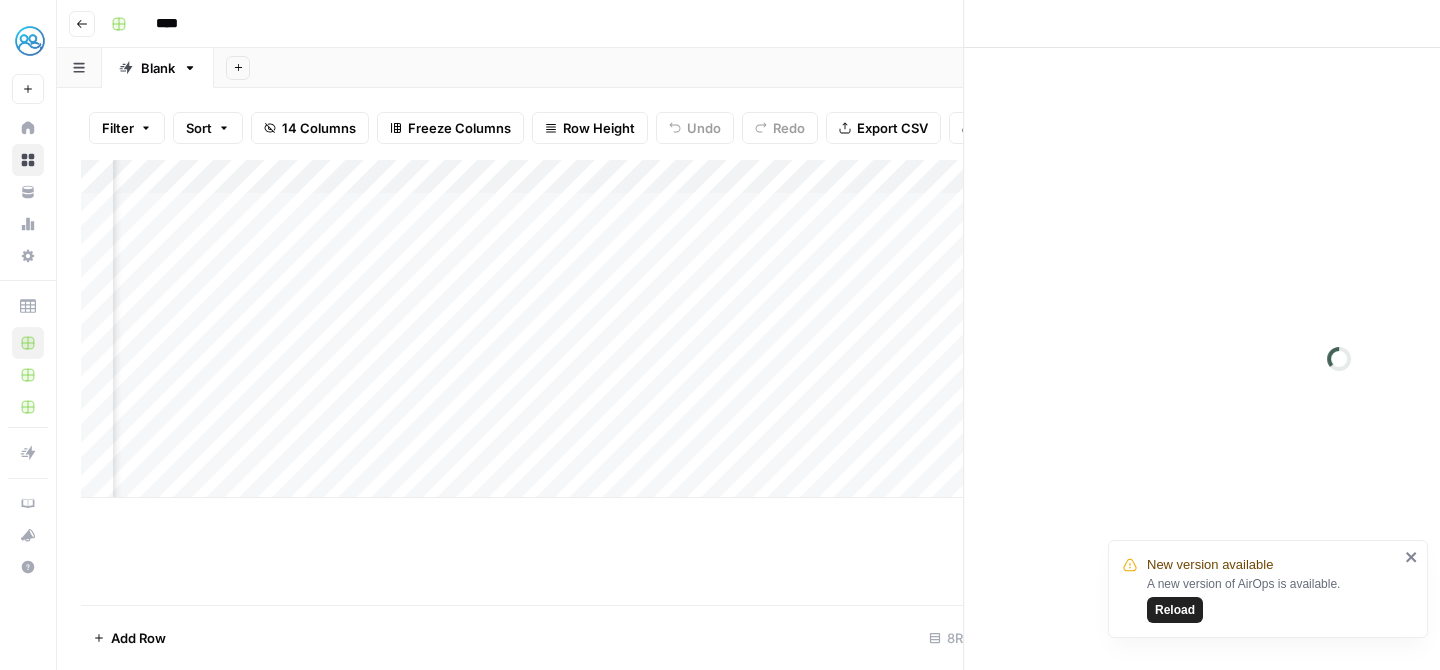 scroll, scrollTop: 0, scrollLeft: 1430, axis: horizontal 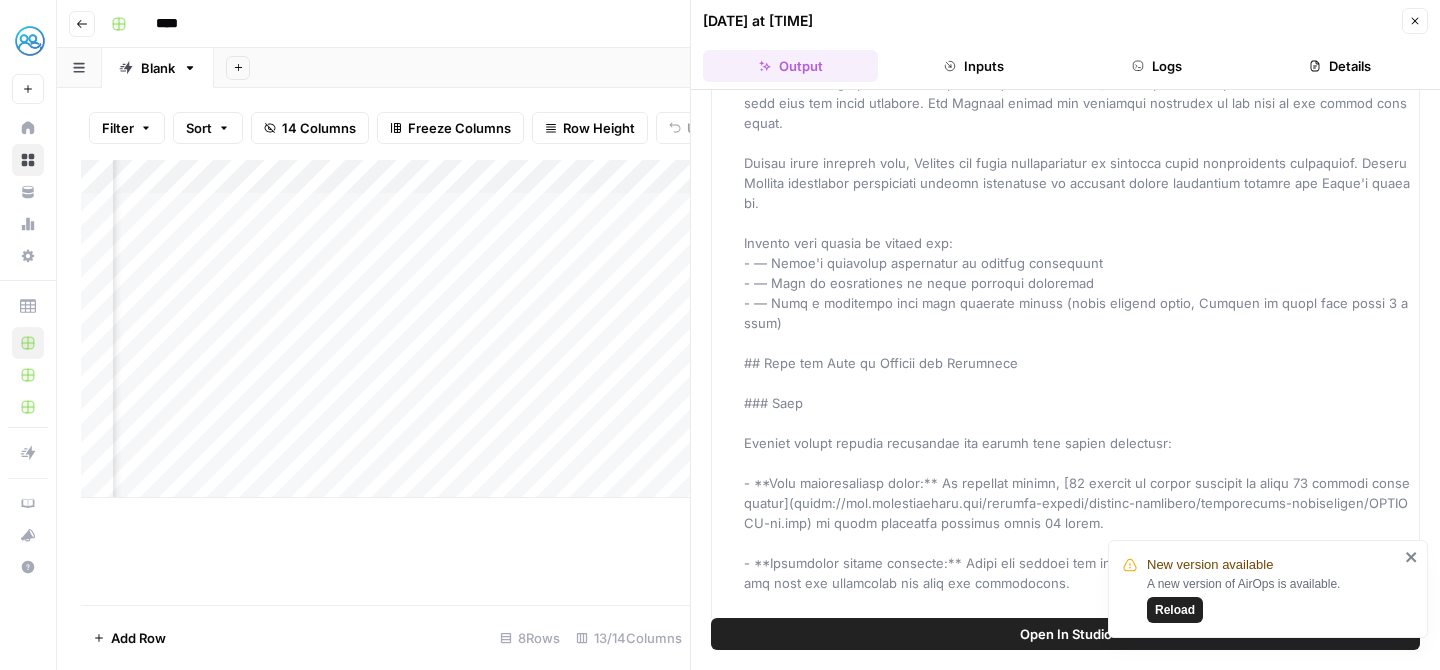 click 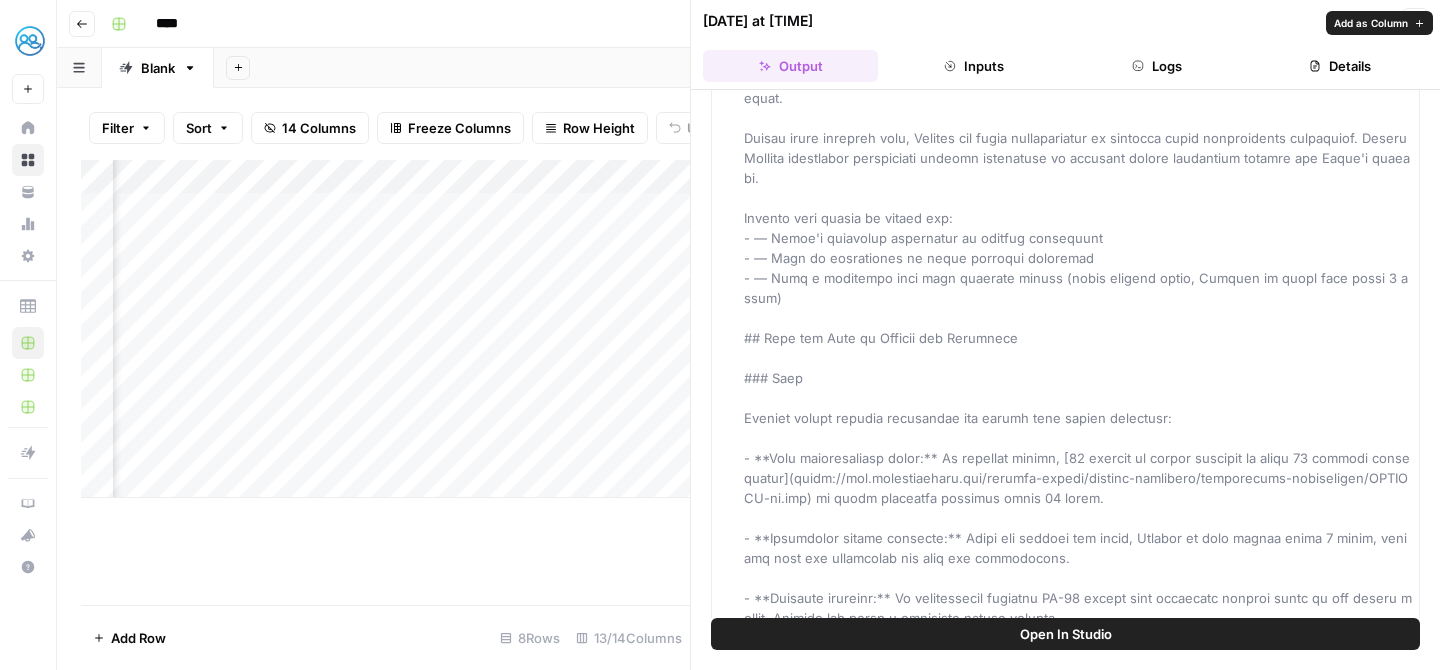 scroll, scrollTop: 0, scrollLeft: 0, axis: both 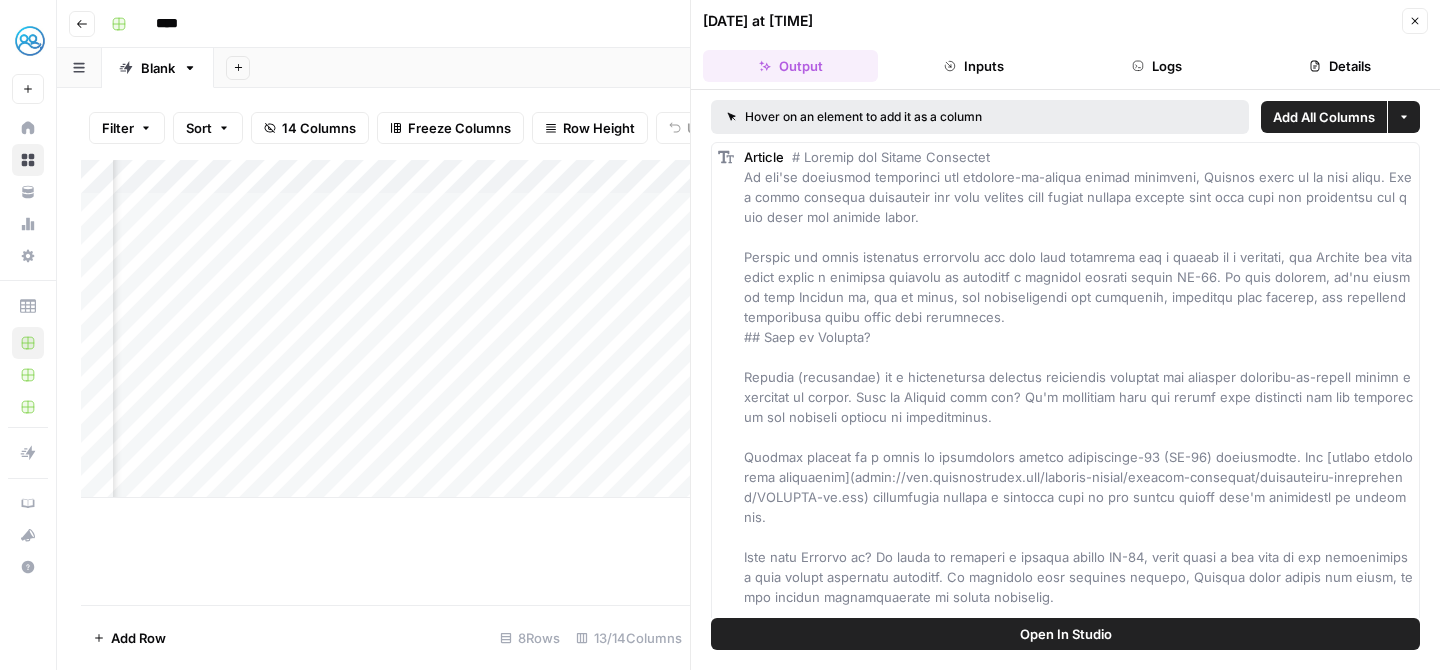 click on "Go back ****" at bounding box center [748, 24] 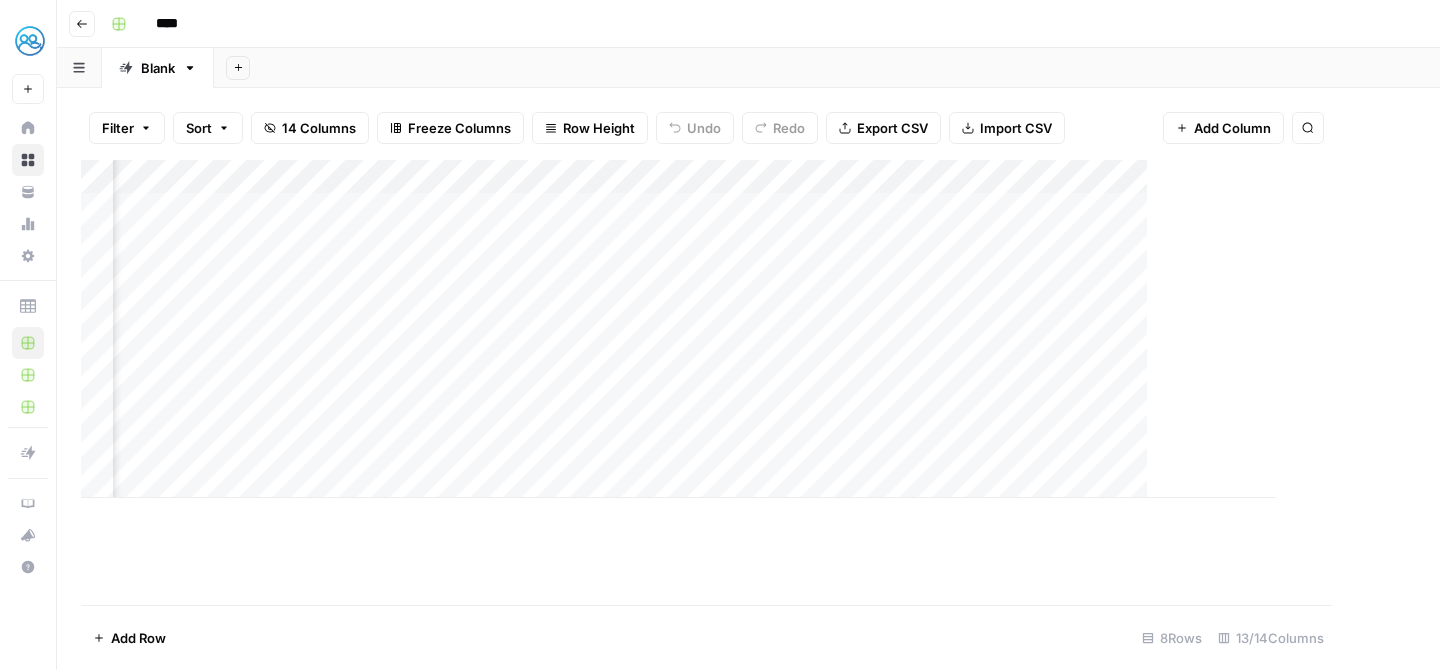 scroll, scrollTop: 0, scrollLeft: 1422, axis: horizontal 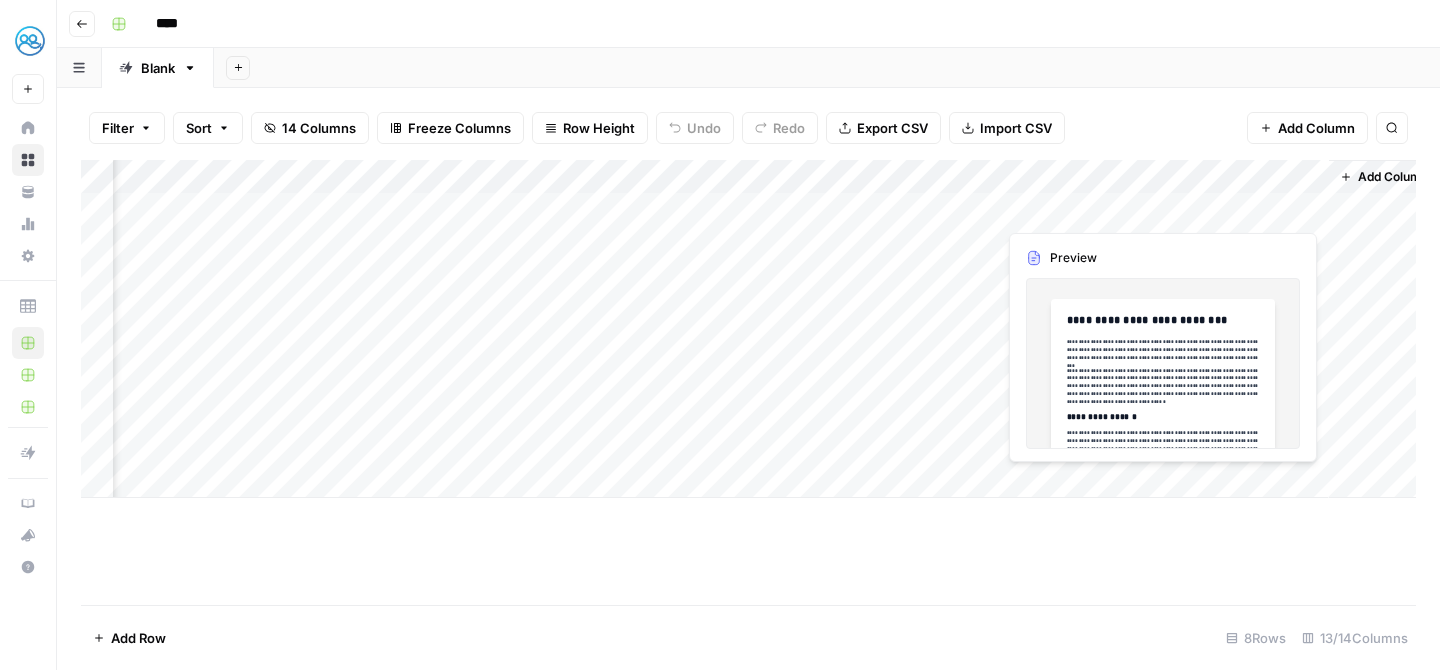 click on "Add Column" at bounding box center (748, 329) 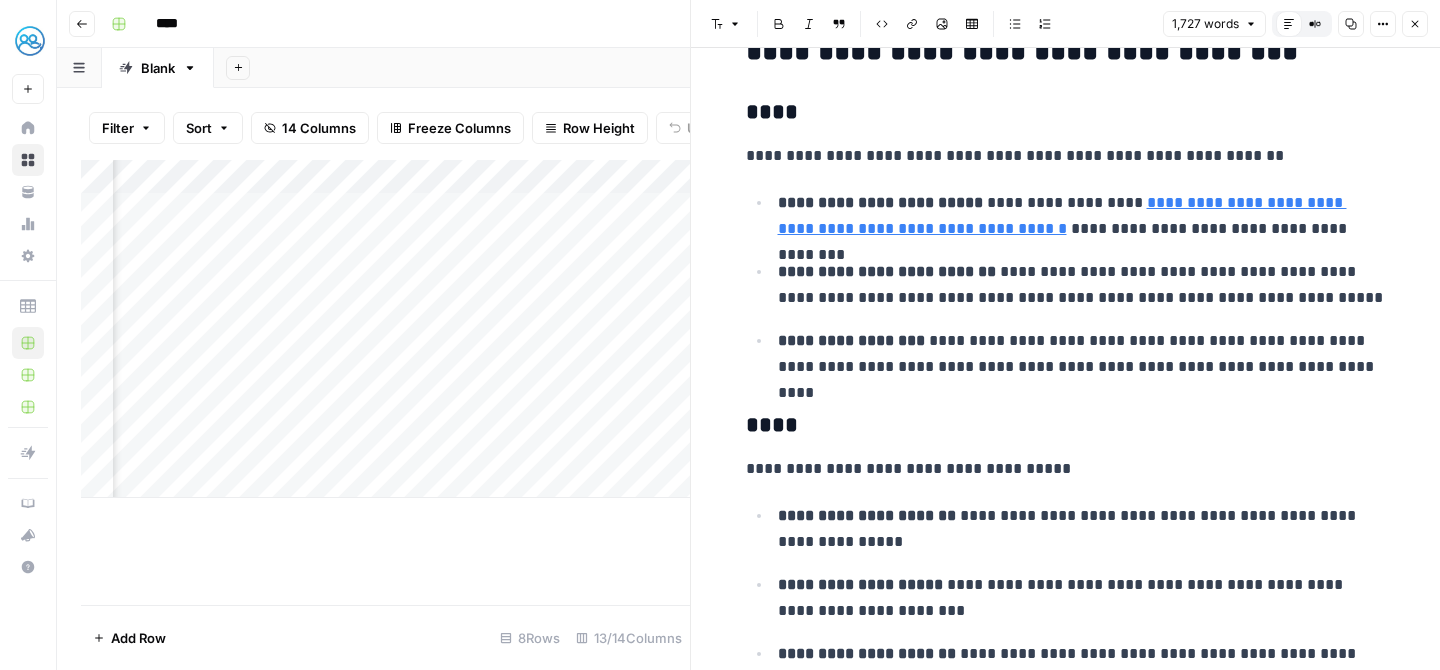 scroll, scrollTop: 0, scrollLeft: 0, axis: both 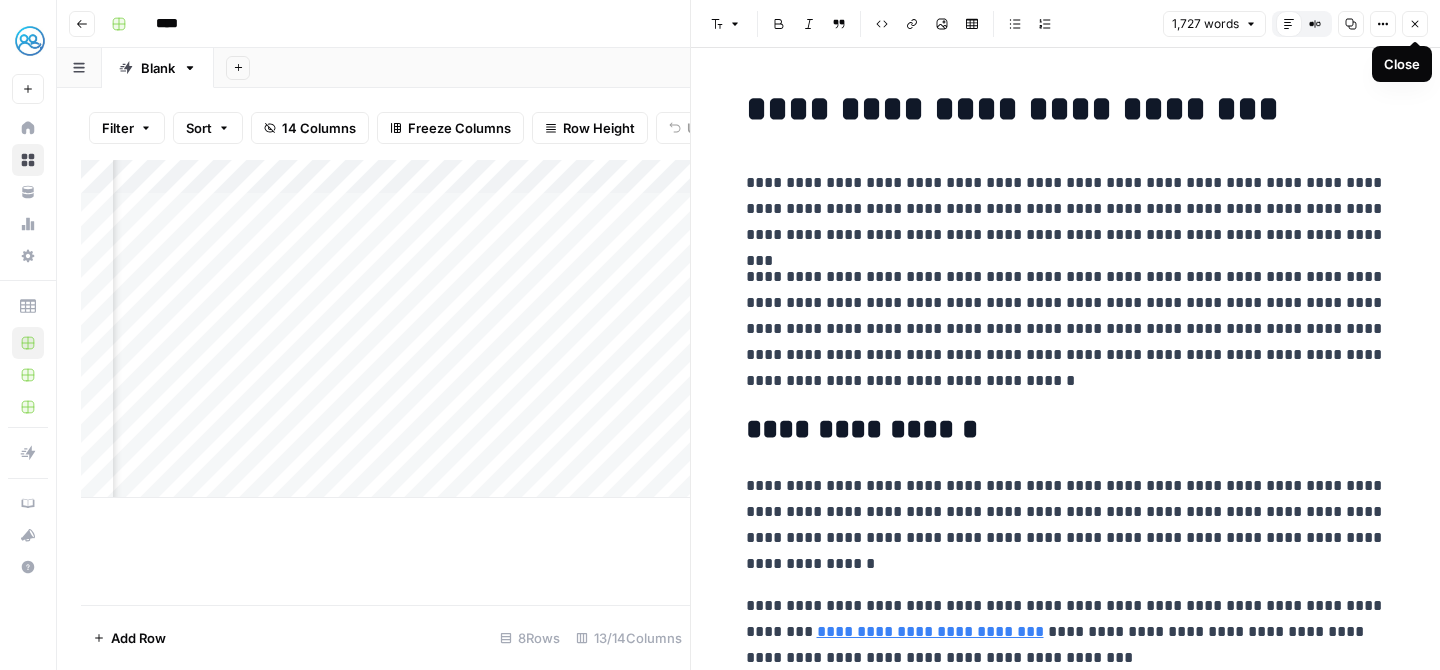click 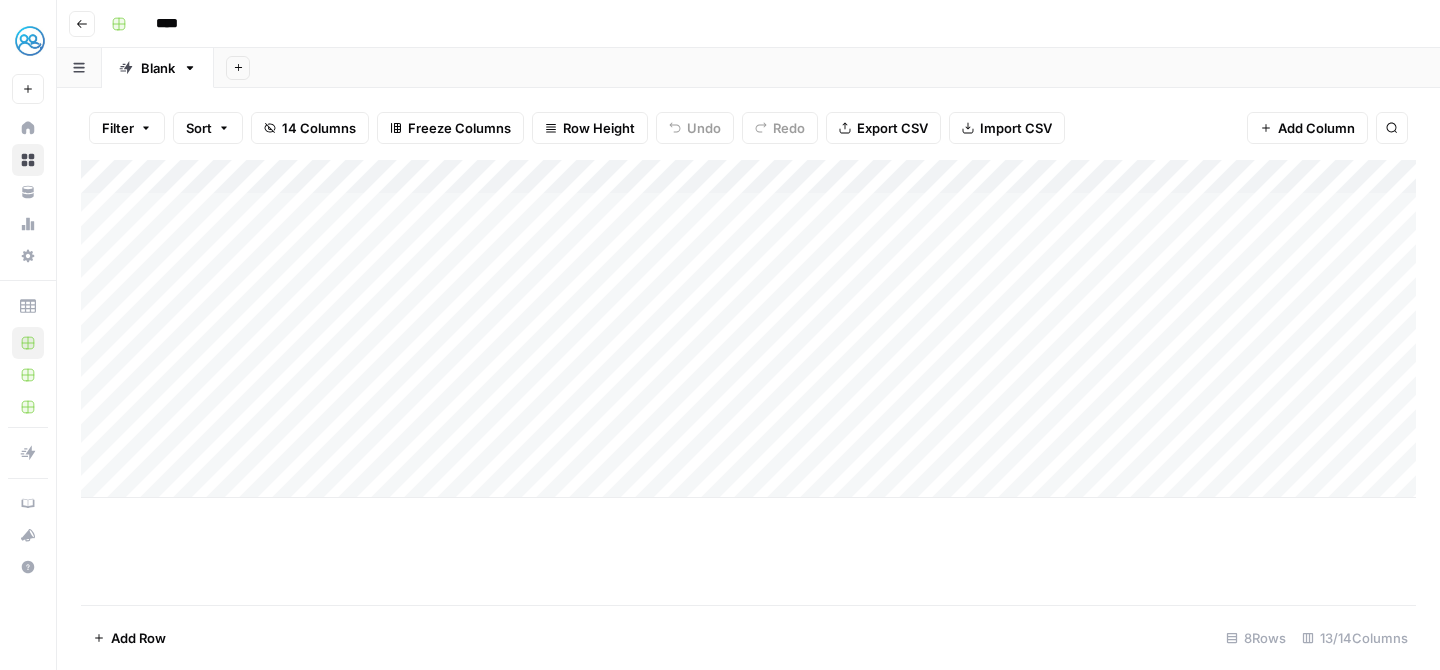 scroll, scrollTop: 0, scrollLeft: 0, axis: both 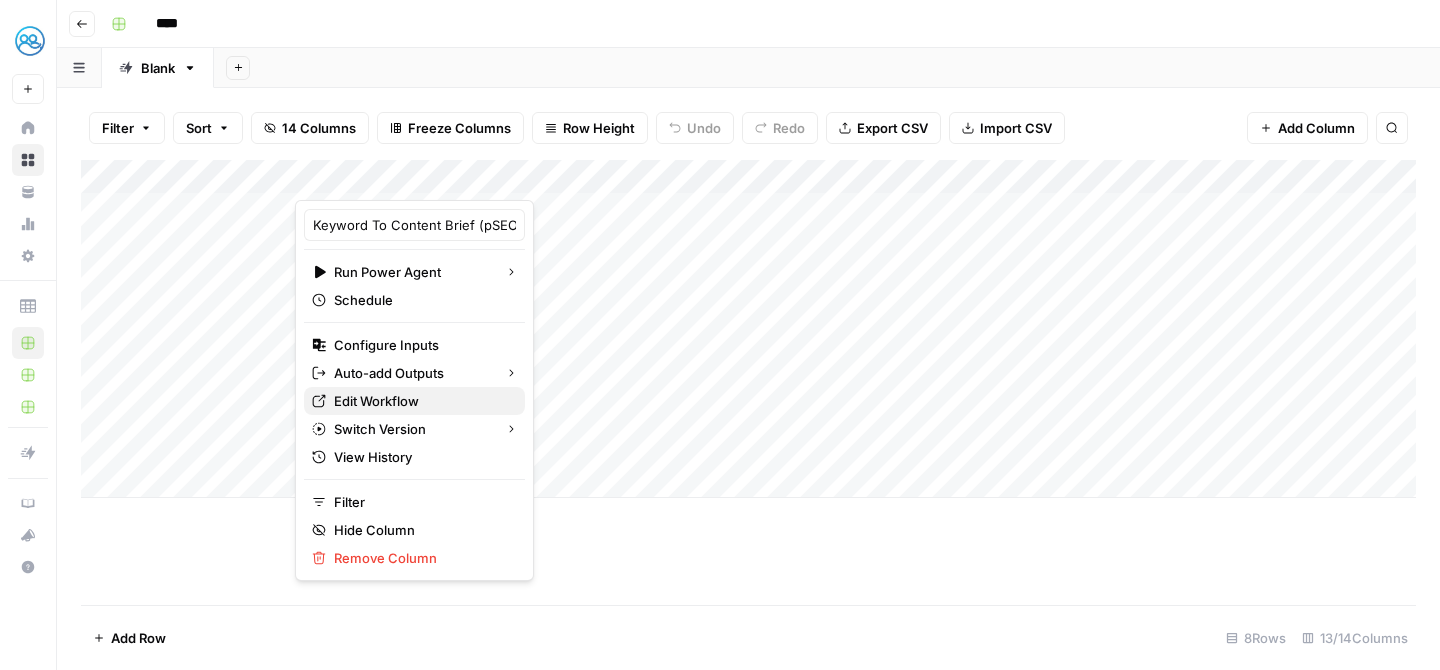 click on "Edit Workflow" at bounding box center [421, 401] 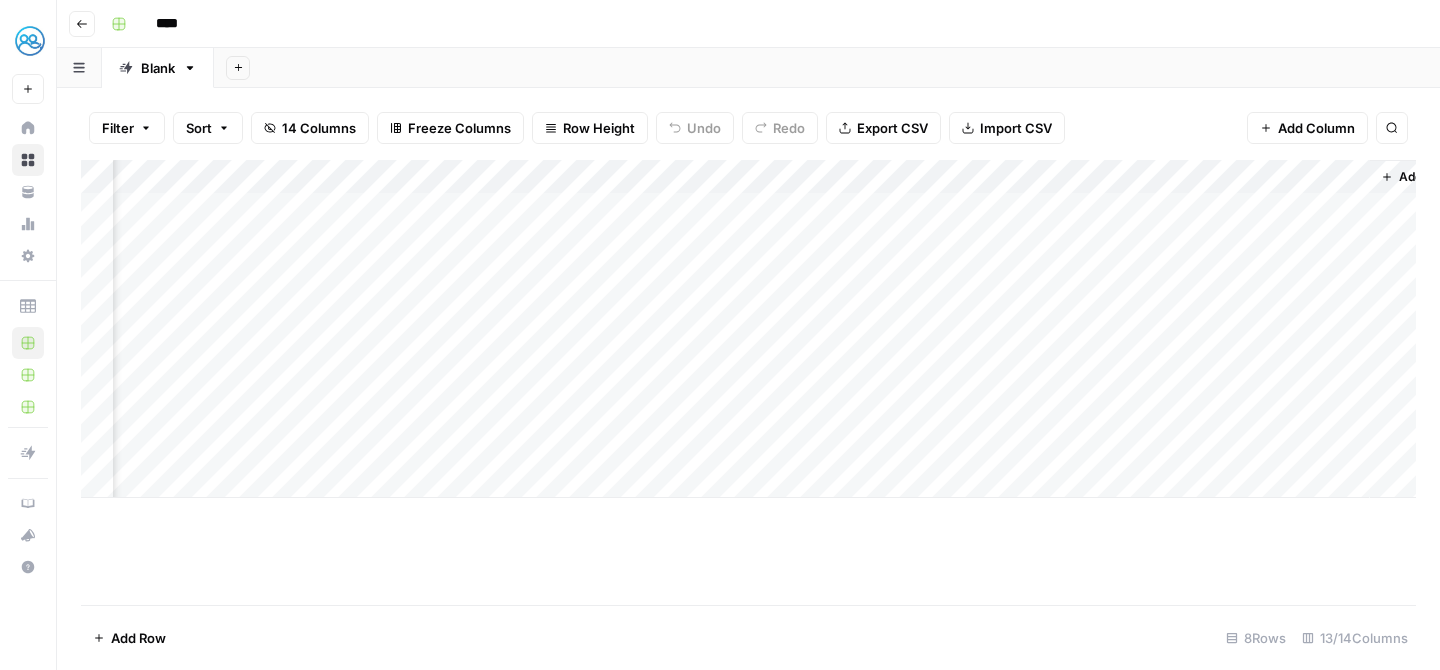 scroll, scrollTop: 0, scrollLeft: 1446, axis: horizontal 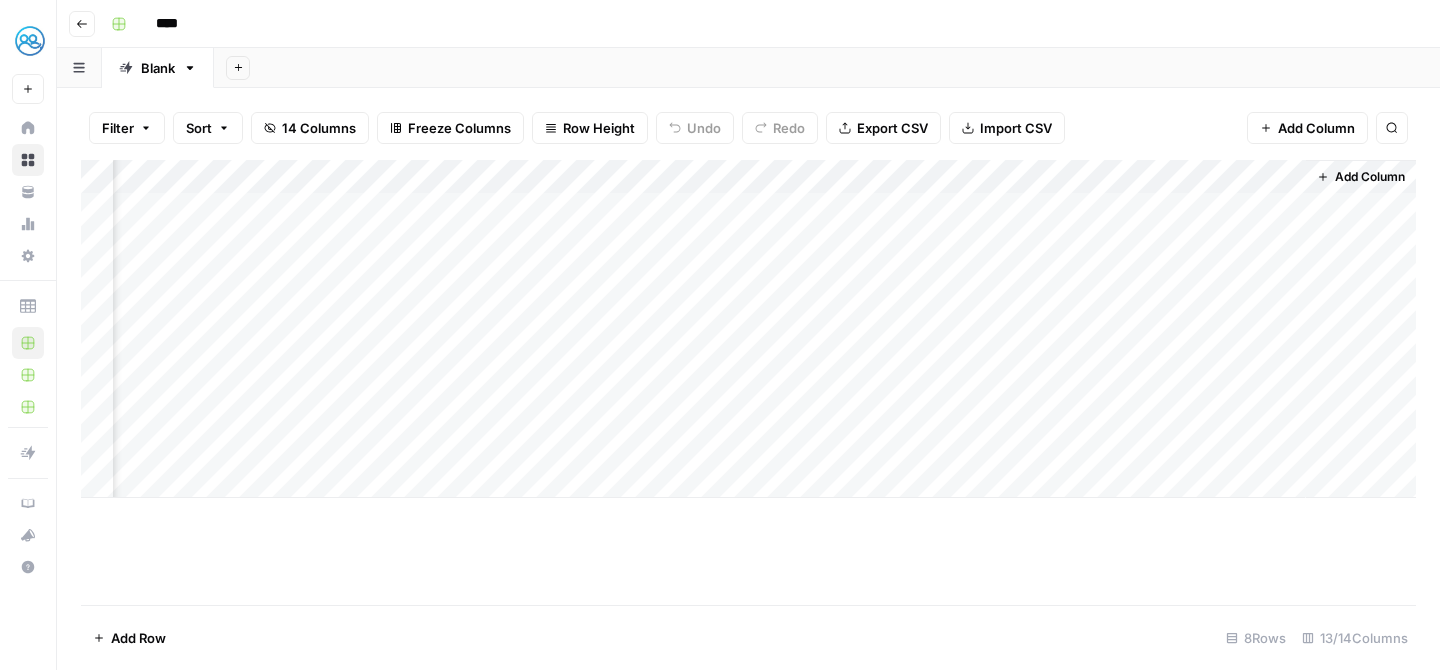 click on "Add Column" at bounding box center (748, 329) 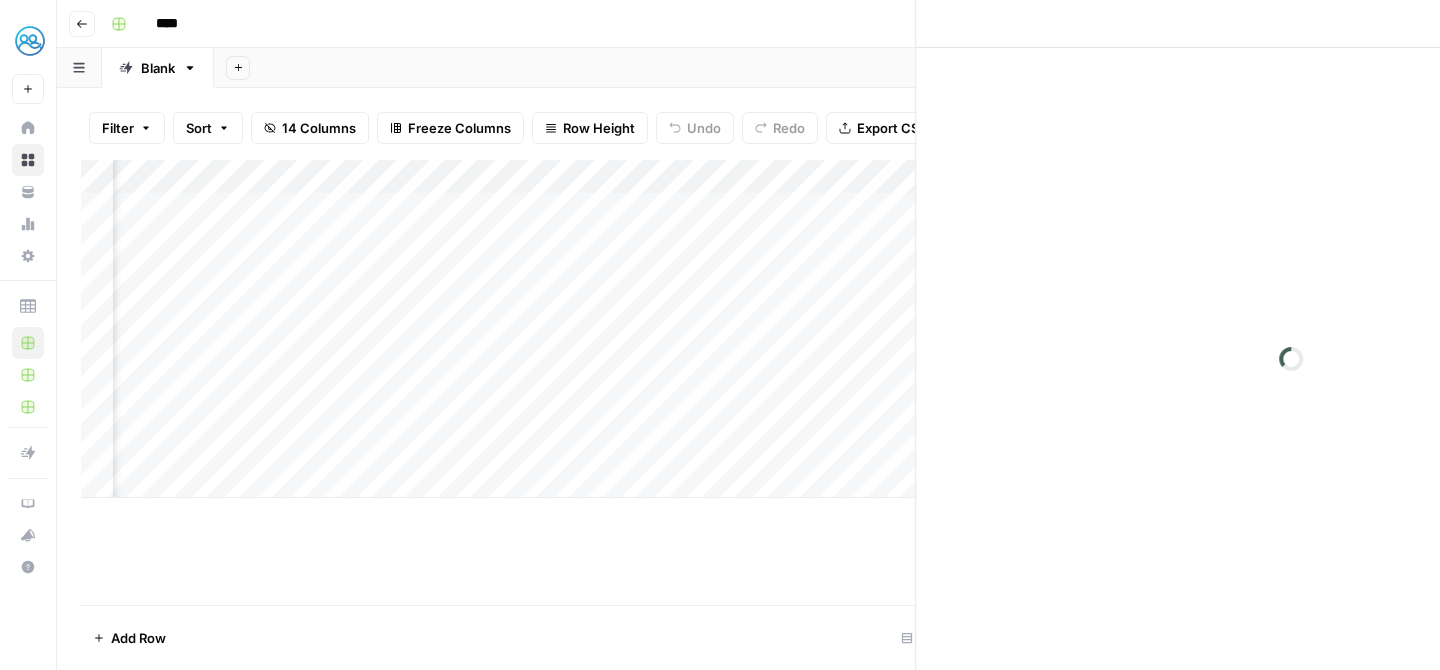 scroll, scrollTop: 0, scrollLeft: 1427, axis: horizontal 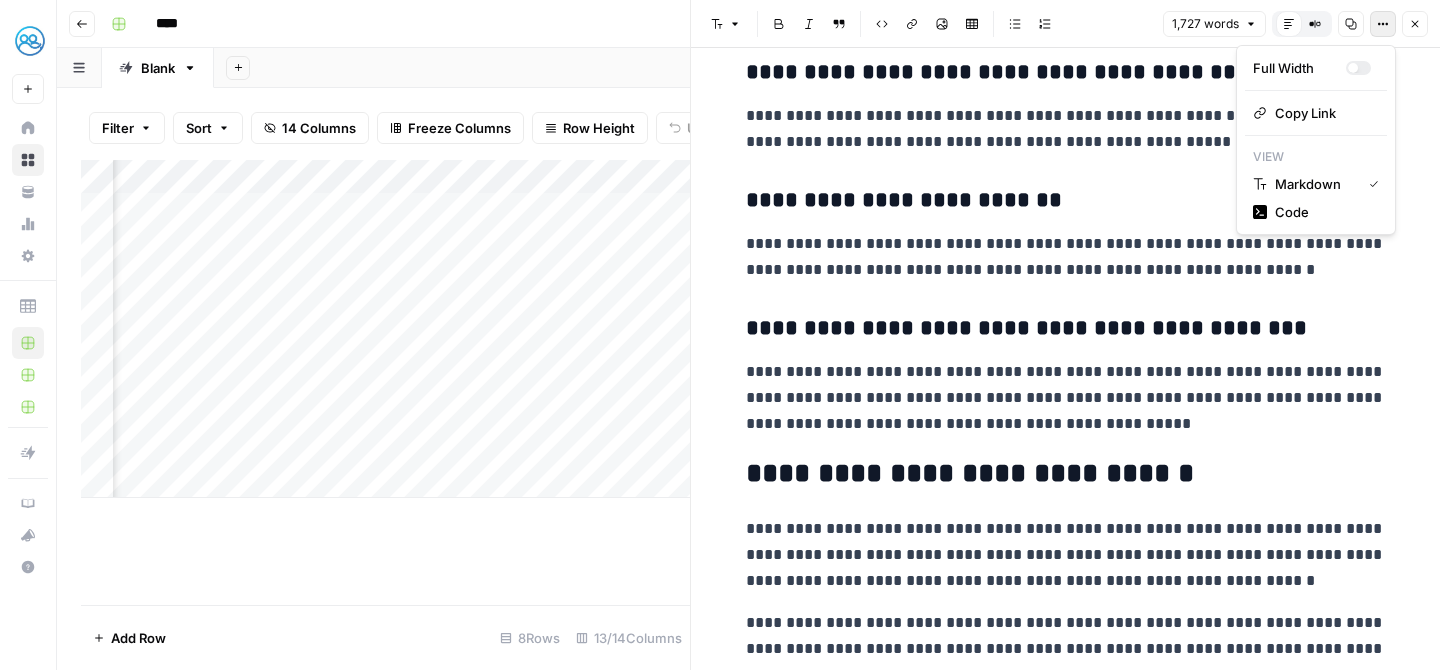click 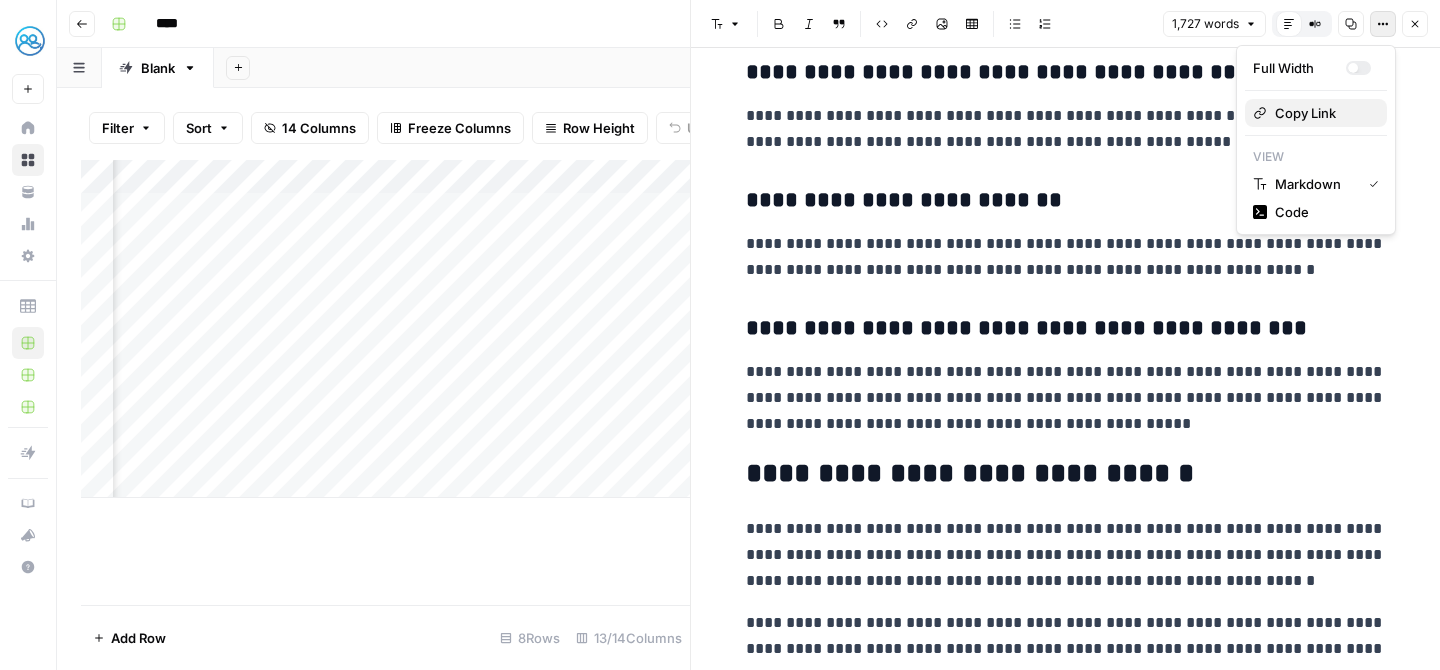 click on "Copy Link" at bounding box center [1323, 113] 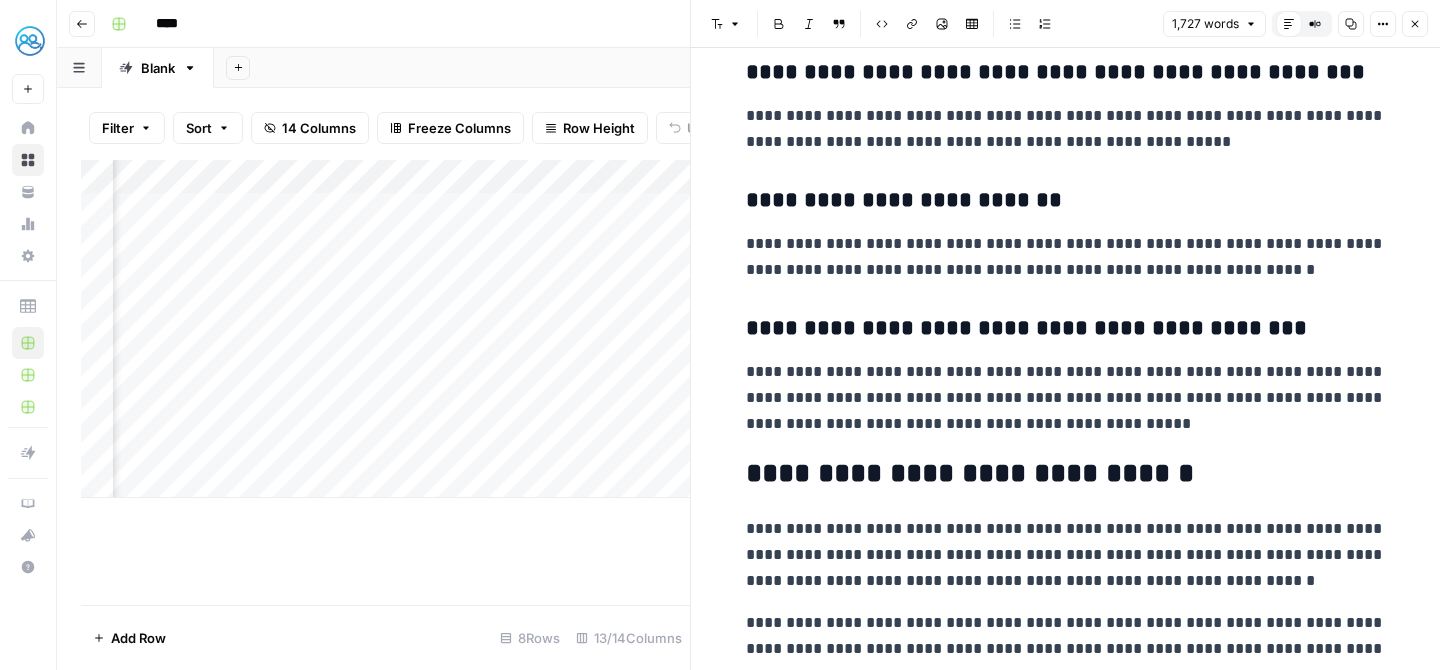 click 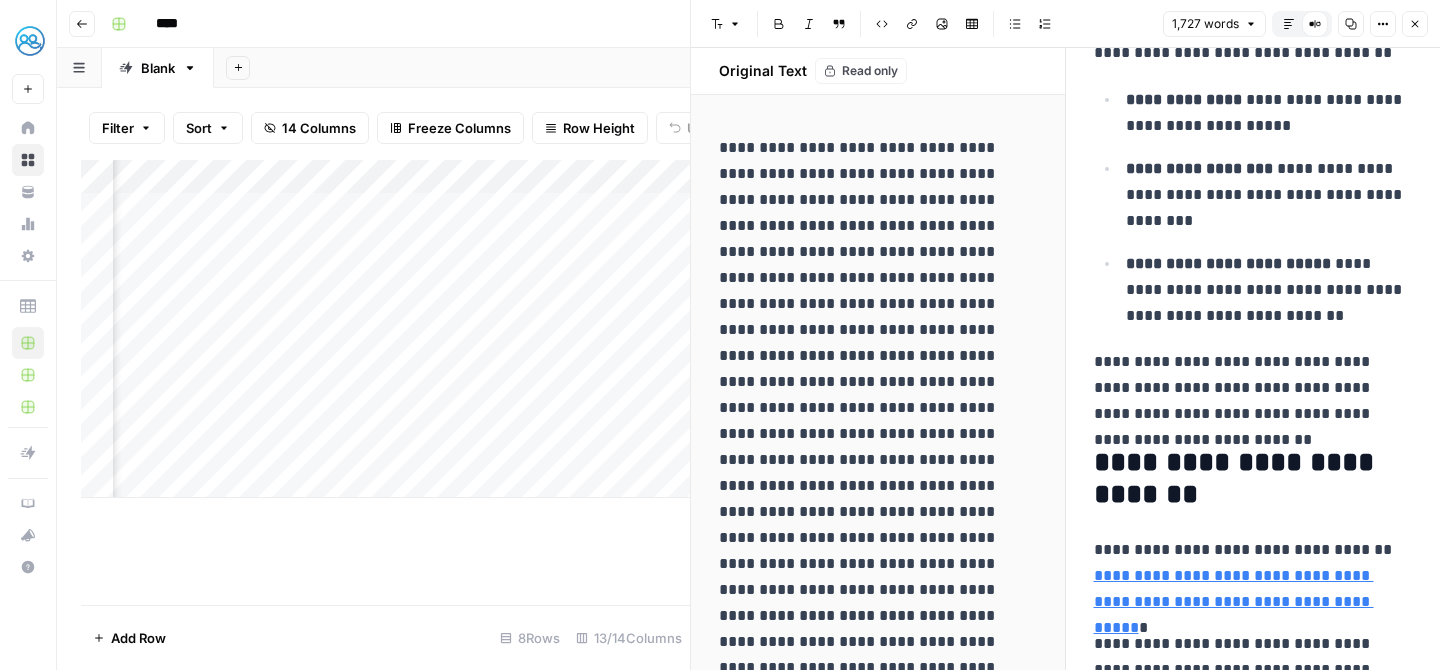 scroll, scrollTop: 7342, scrollLeft: 0, axis: vertical 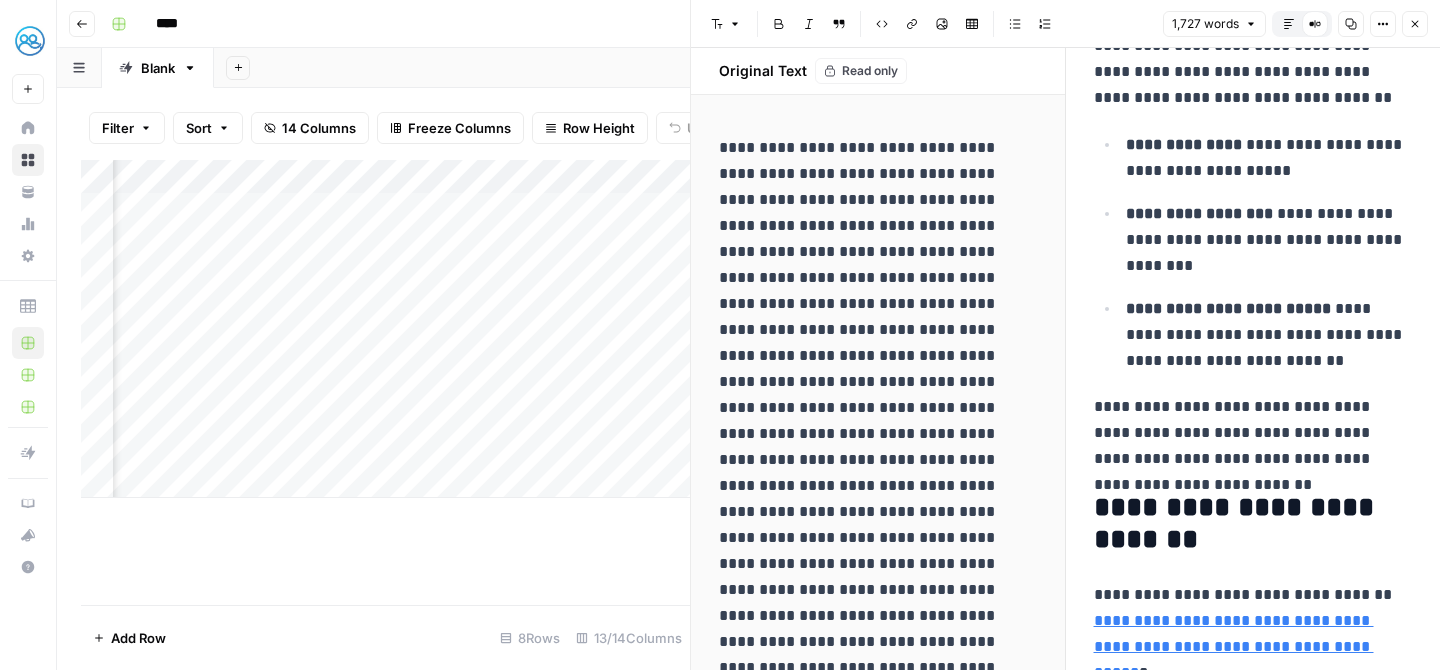 click 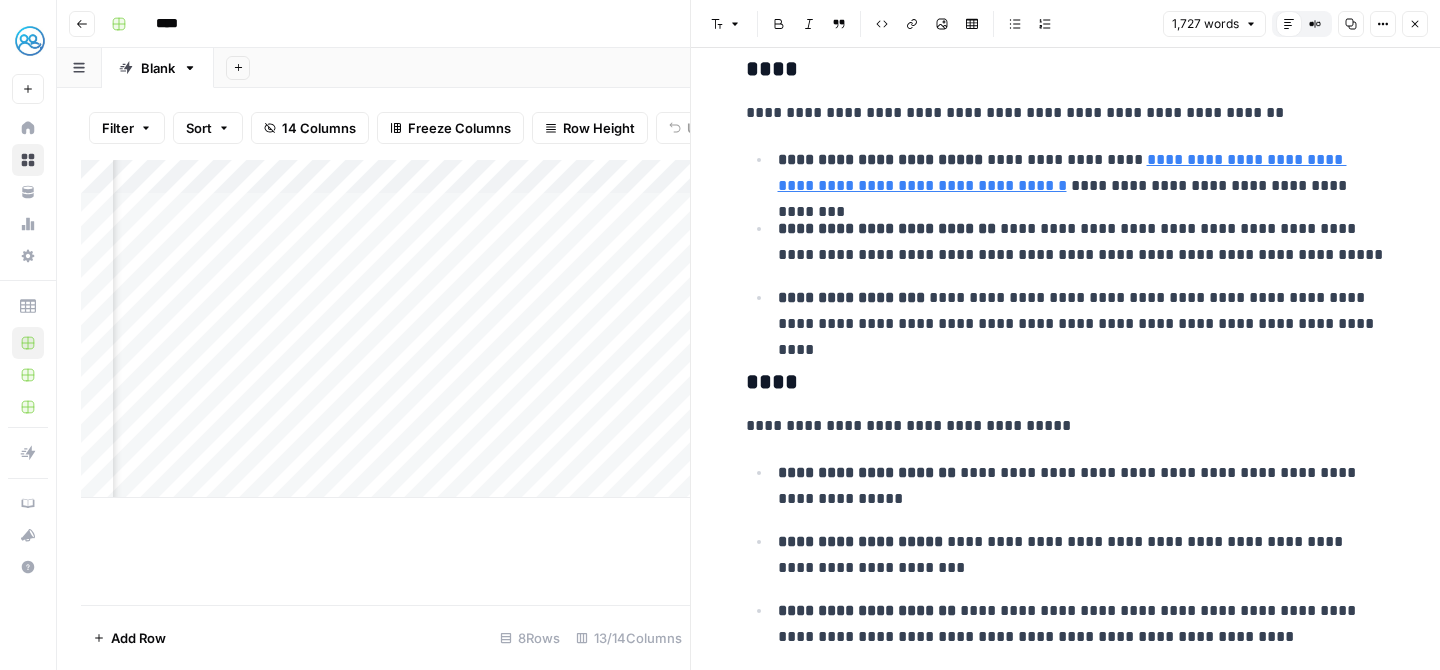 scroll, scrollTop: 0, scrollLeft: 0, axis: both 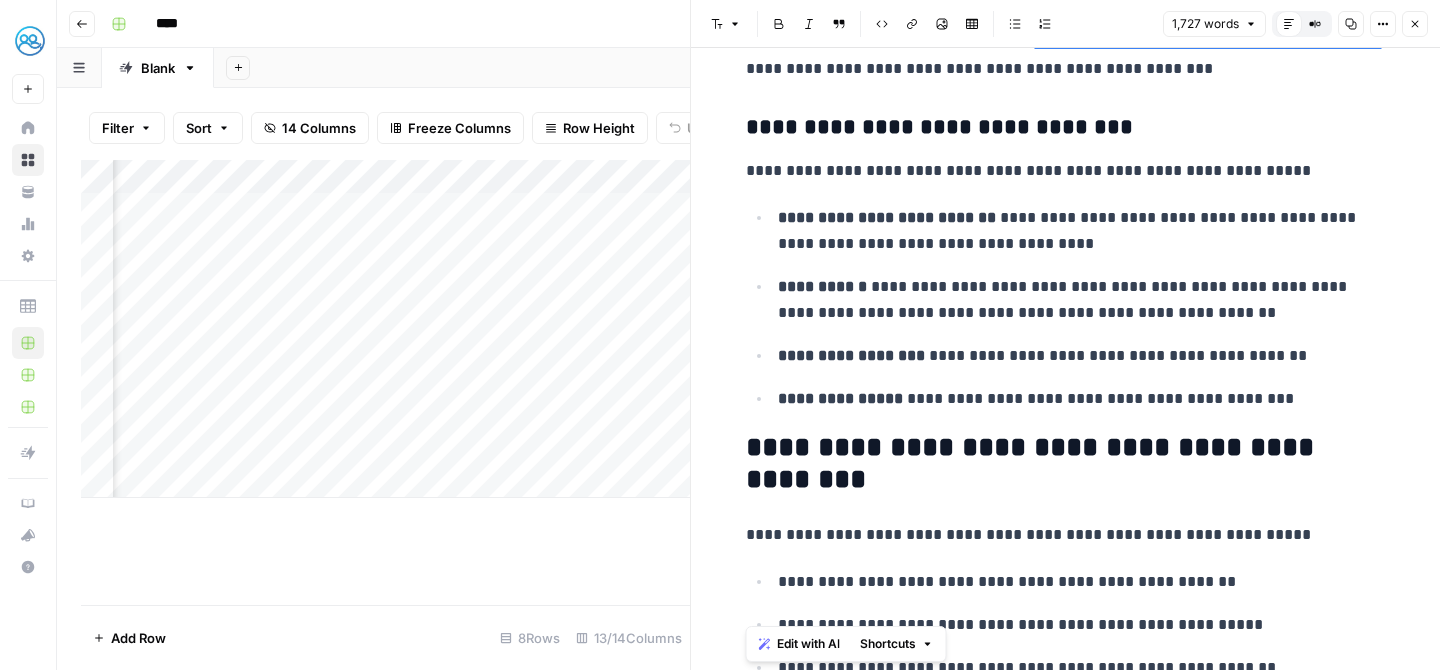 drag, startPoint x: 739, startPoint y: 106, endPoint x: 1350, endPoint y: 753, distance: 889.9045 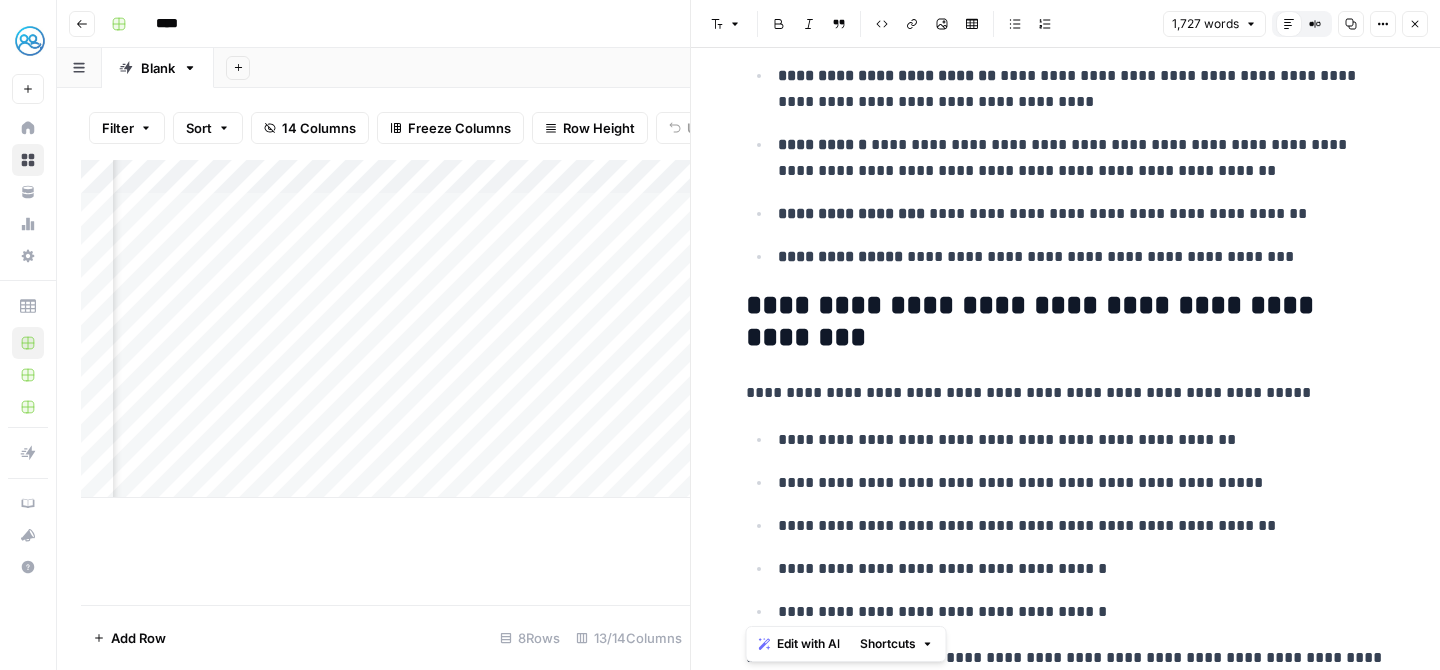 click on "**********" at bounding box center [1066, 322] 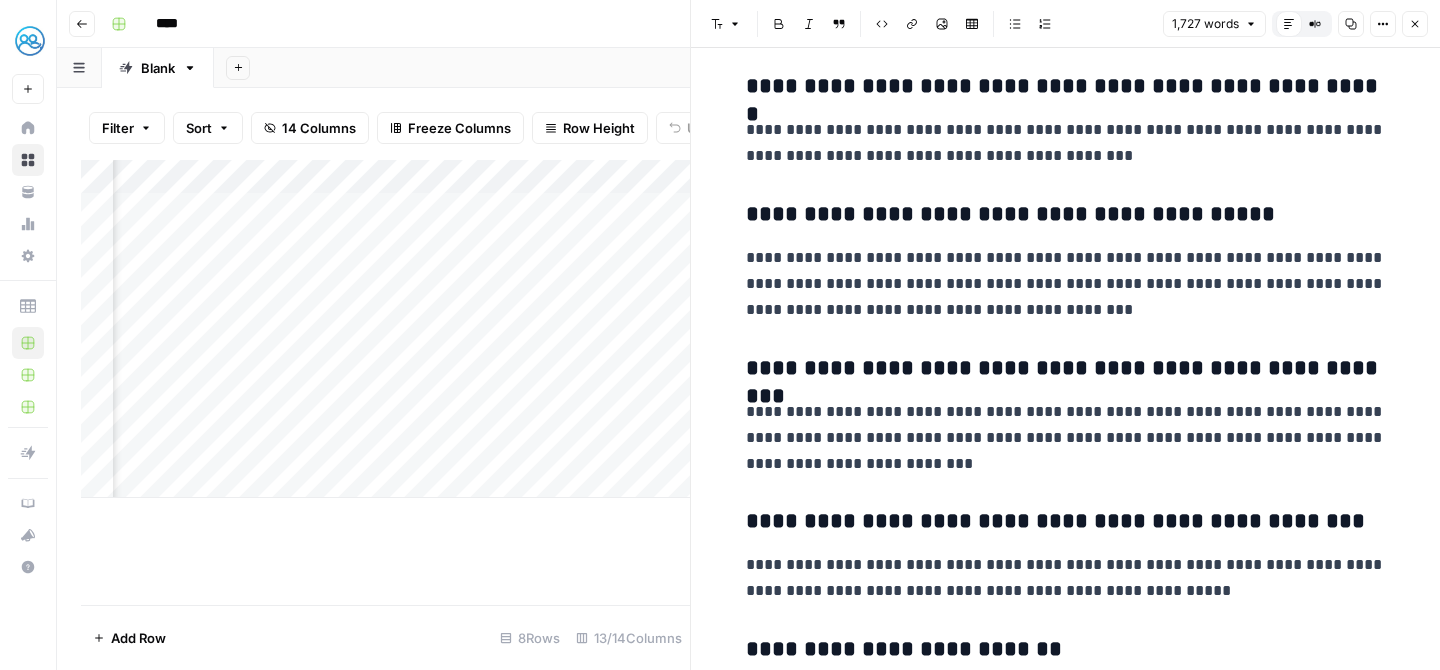 scroll, scrollTop: 7851, scrollLeft: 0, axis: vertical 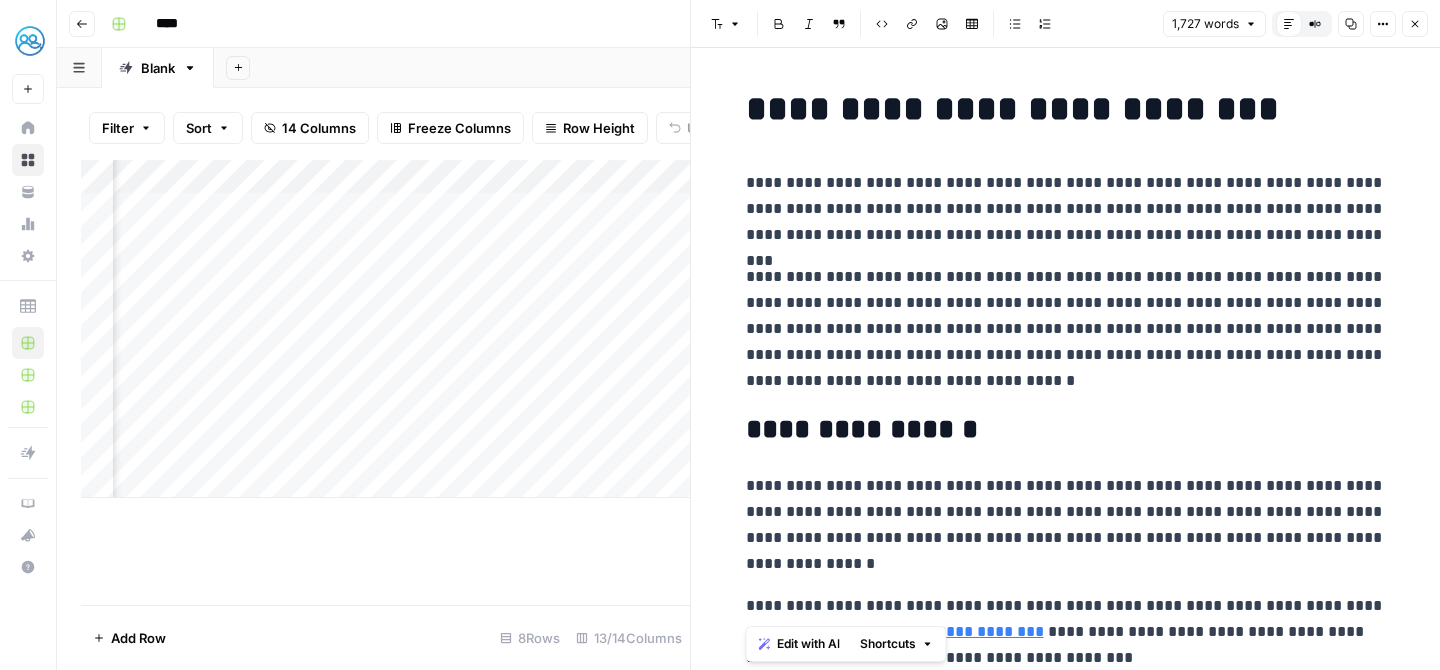 drag, startPoint x: 1354, startPoint y: 656, endPoint x: 740, endPoint y: 106, distance: 824.3155 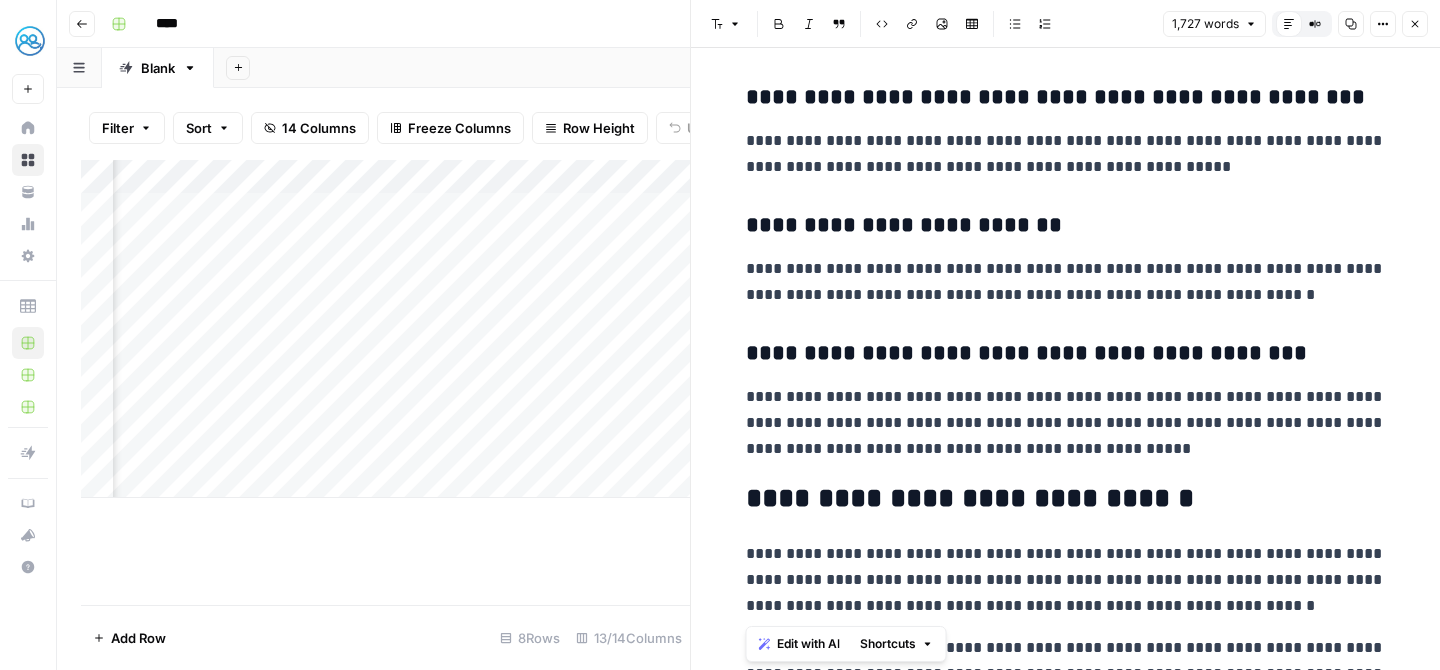 scroll, scrollTop: 7851, scrollLeft: 0, axis: vertical 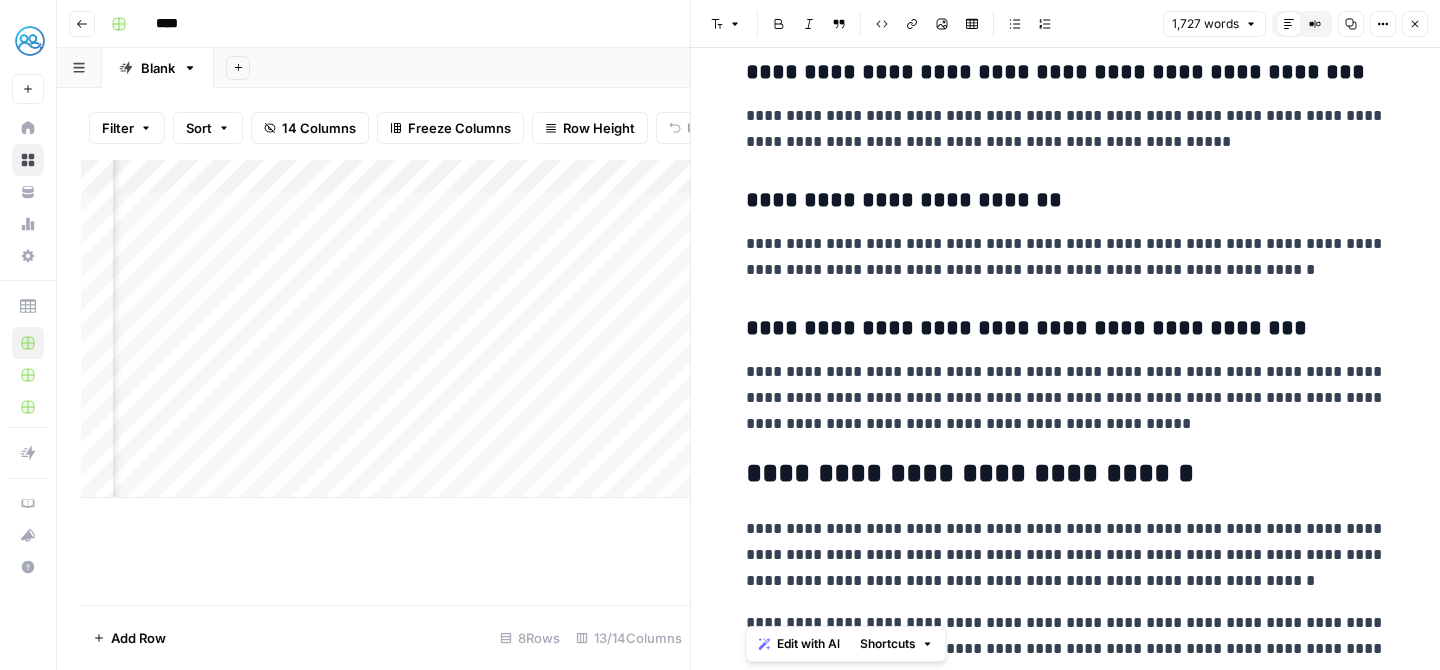 drag, startPoint x: 740, startPoint y: 106, endPoint x: 1204, endPoint y: 753, distance: 796.1815 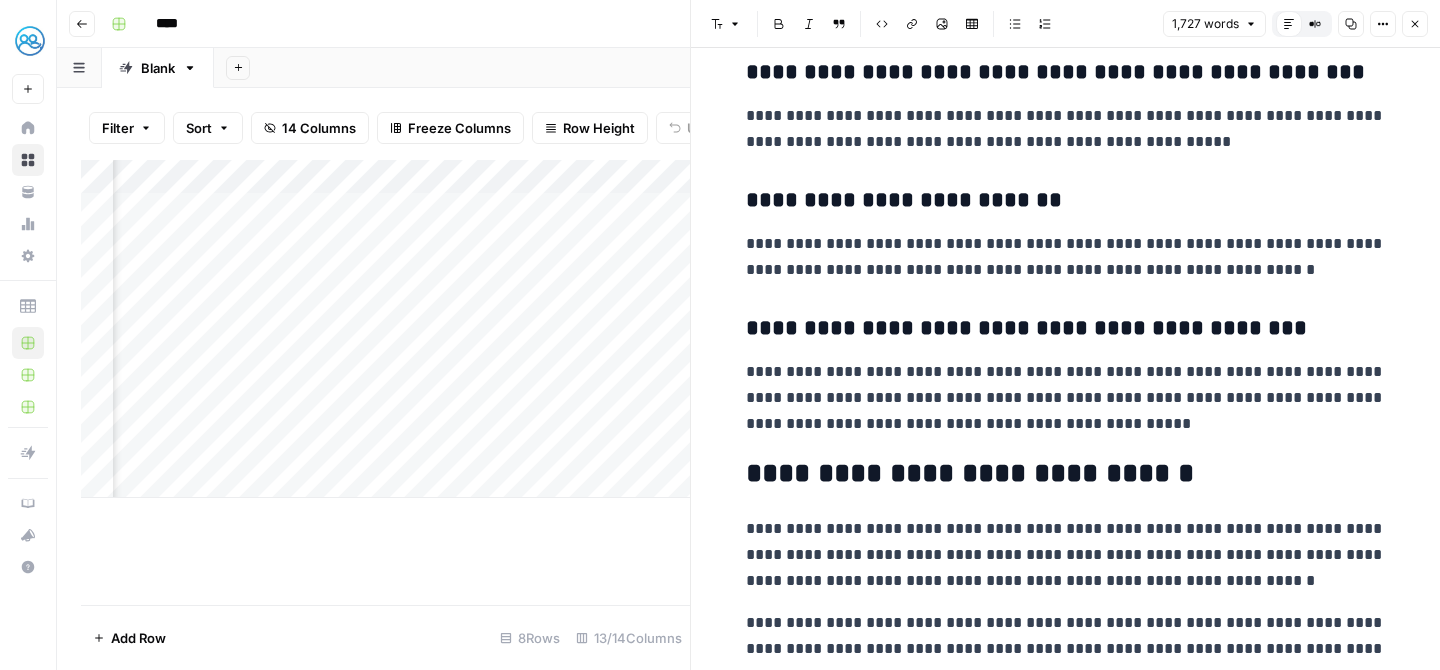 click on "**********" at bounding box center [1066, -3551] 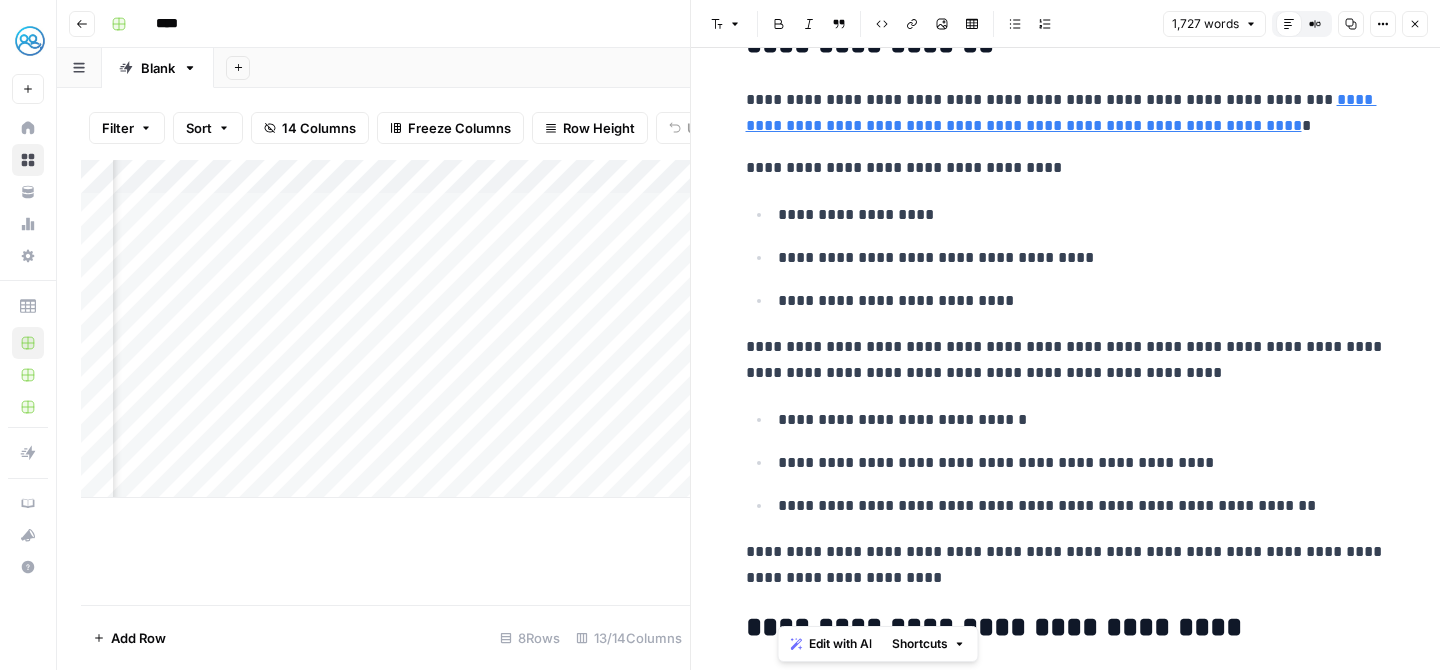 drag, startPoint x: 1393, startPoint y: 652, endPoint x: 766, endPoint y: -146, distance: 1014.85614 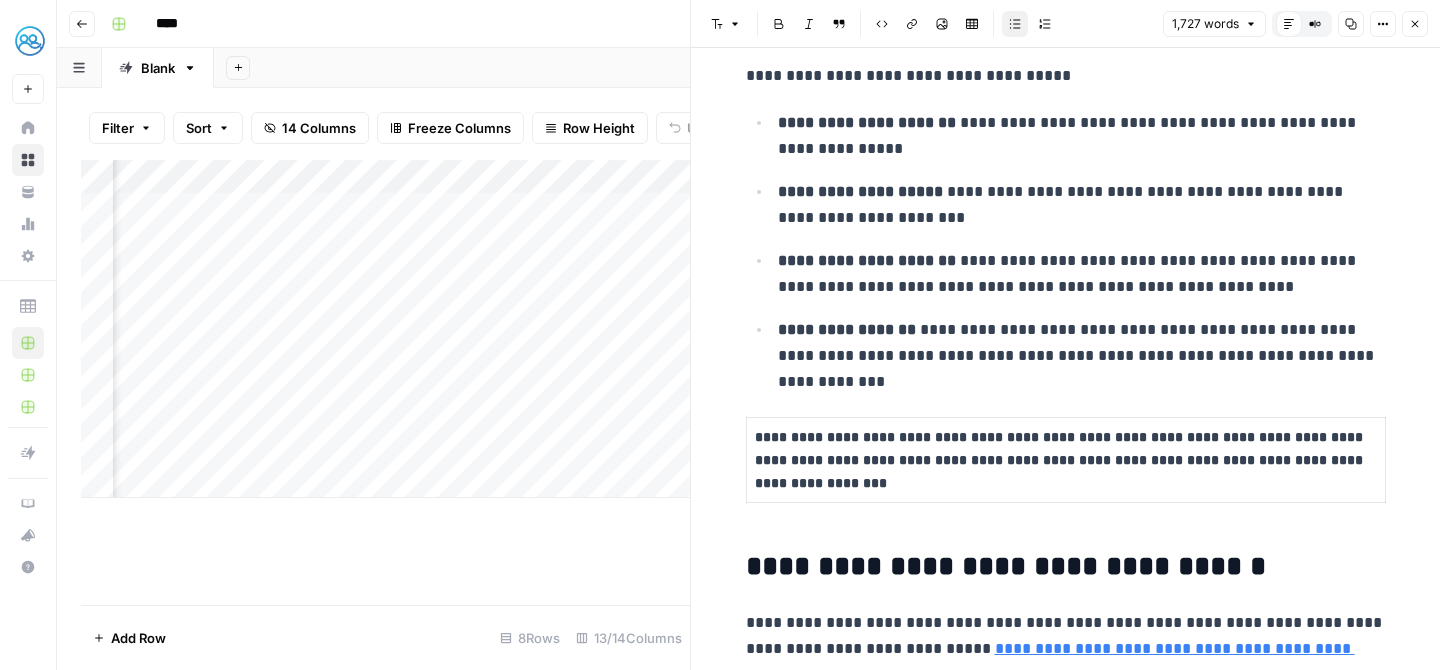 click on "**********" at bounding box center (1082, 343) 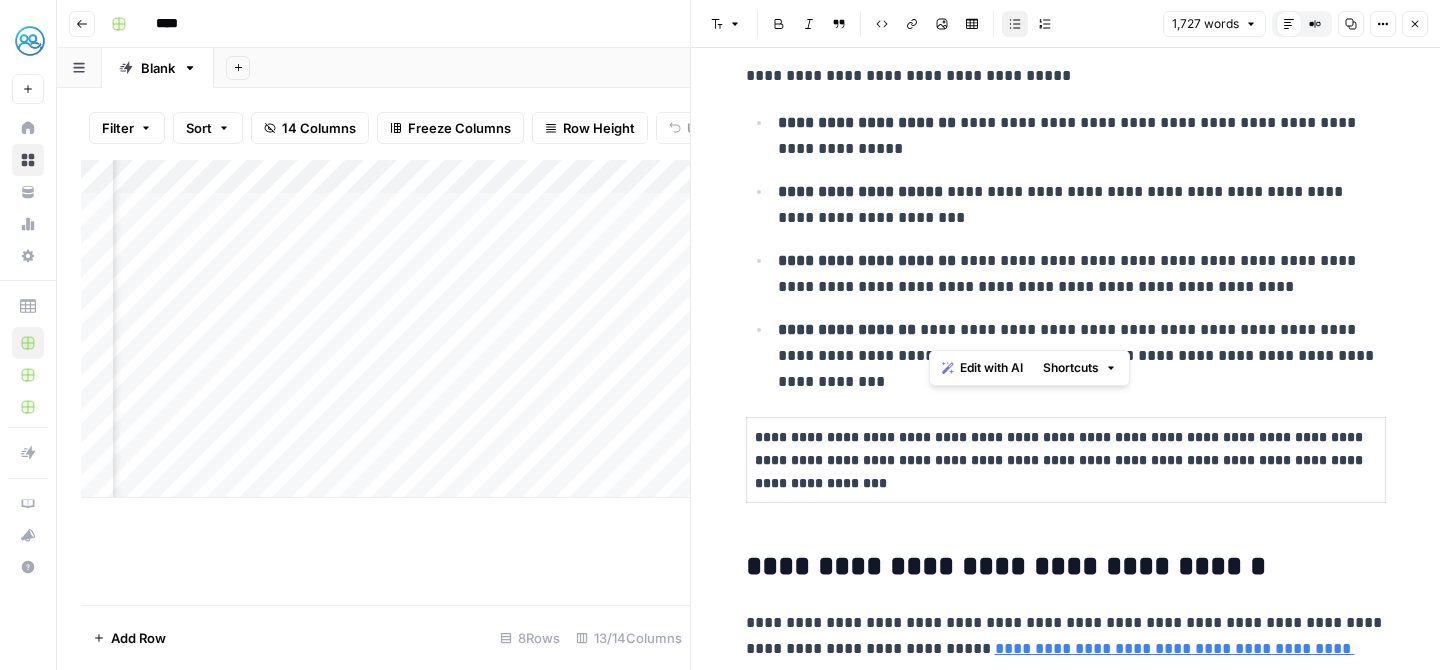 click on "**********" at bounding box center [1082, 343] 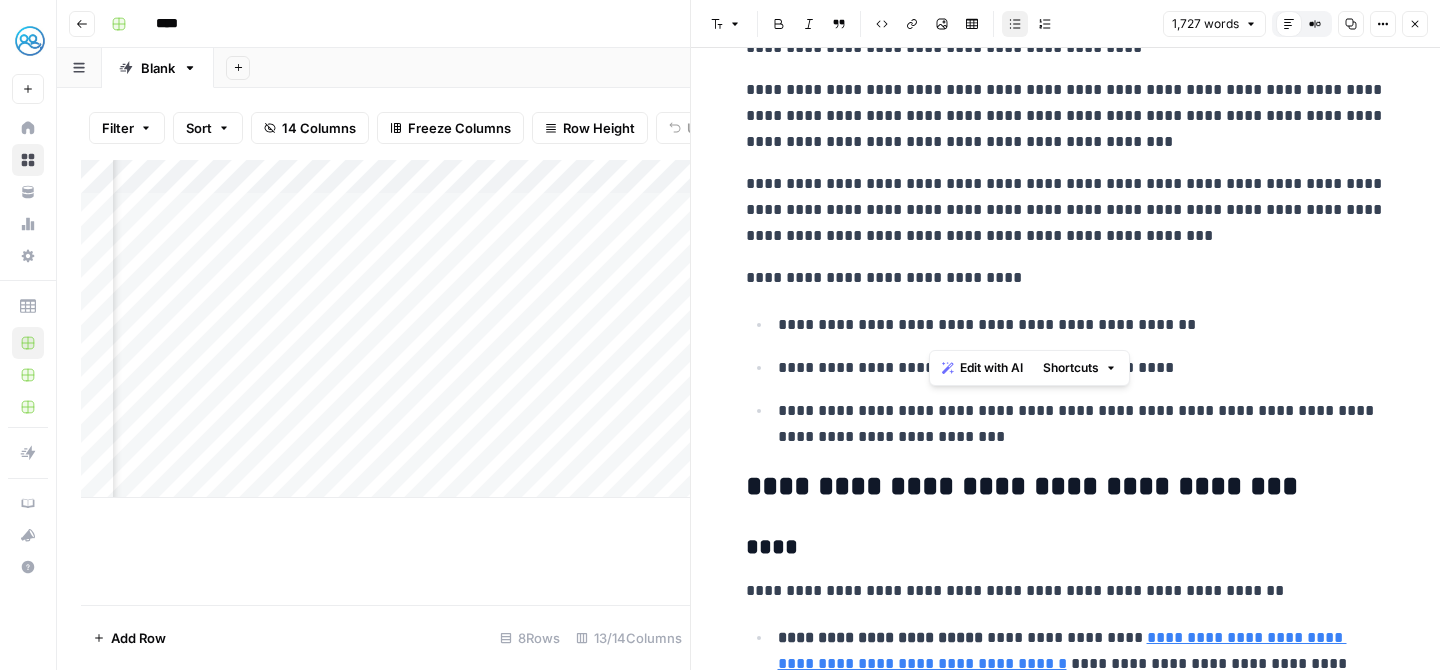 scroll, scrollTop: 0, scrollLeft: 0, axis: both 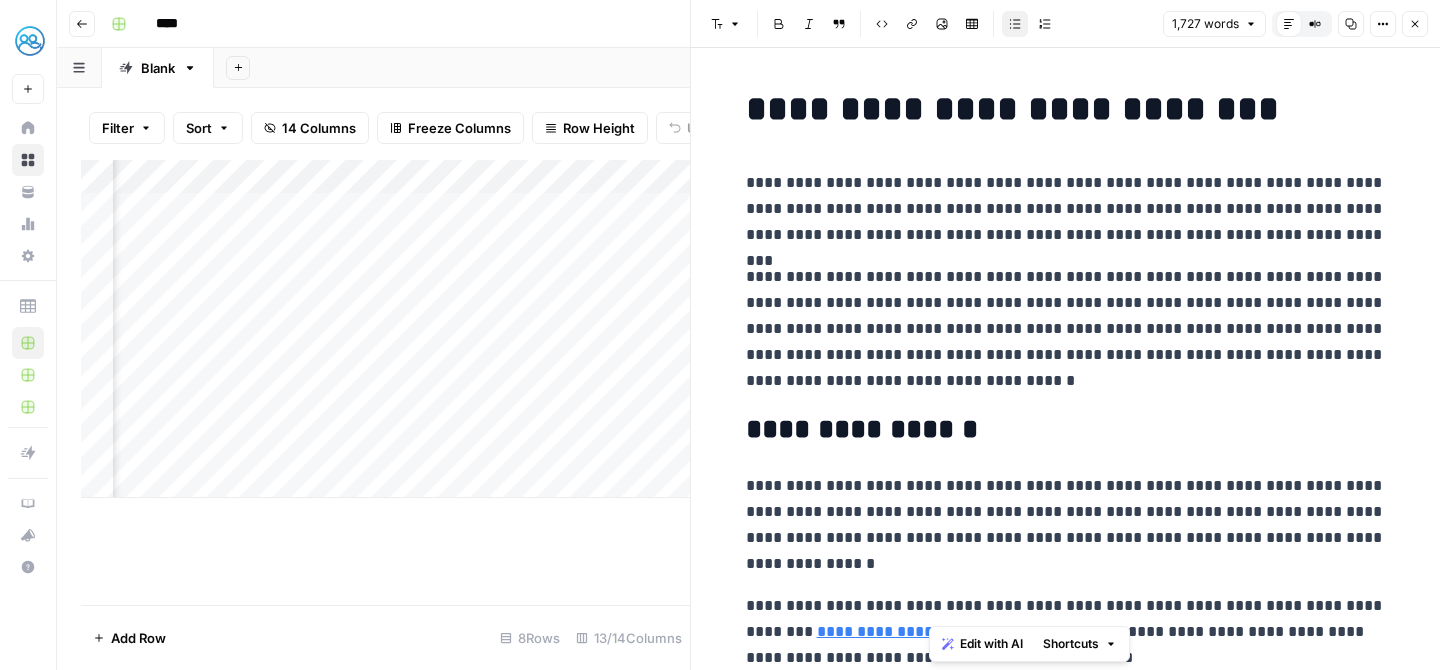 click 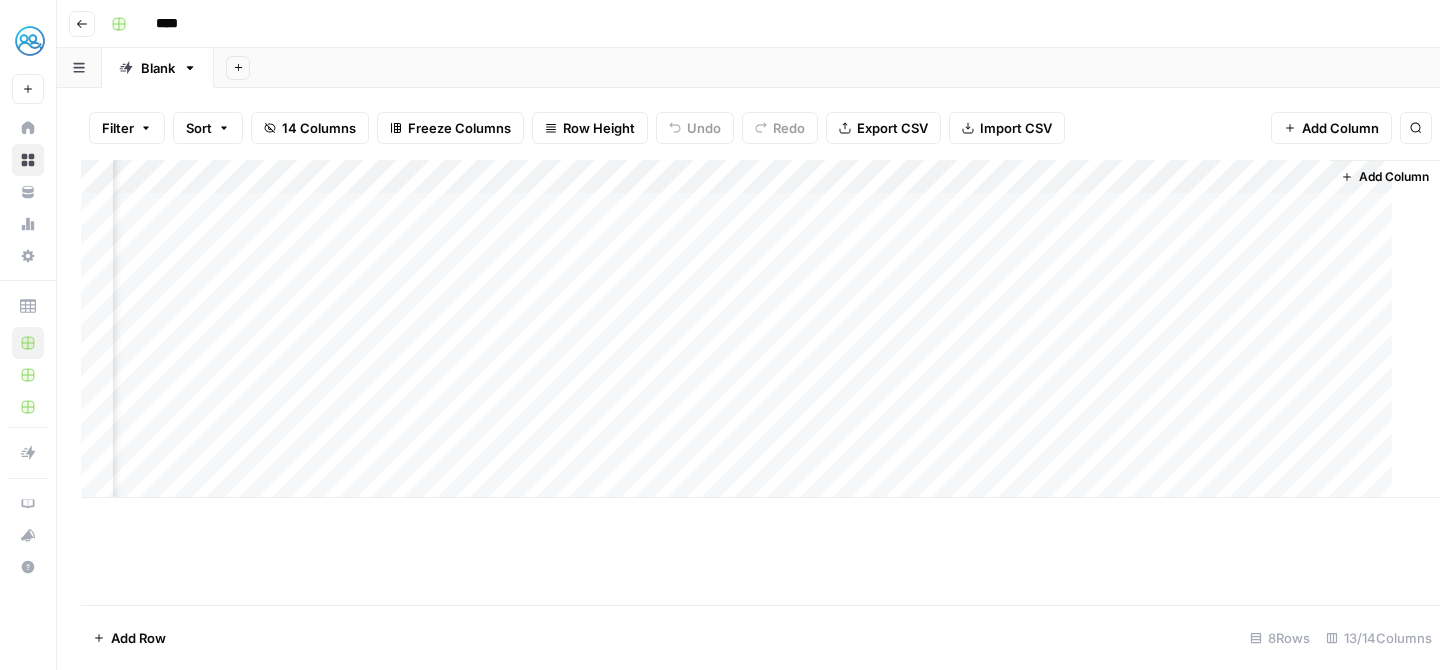 scroll, scrollTop: 0, scrollLeft: 1422, axis: horizontal 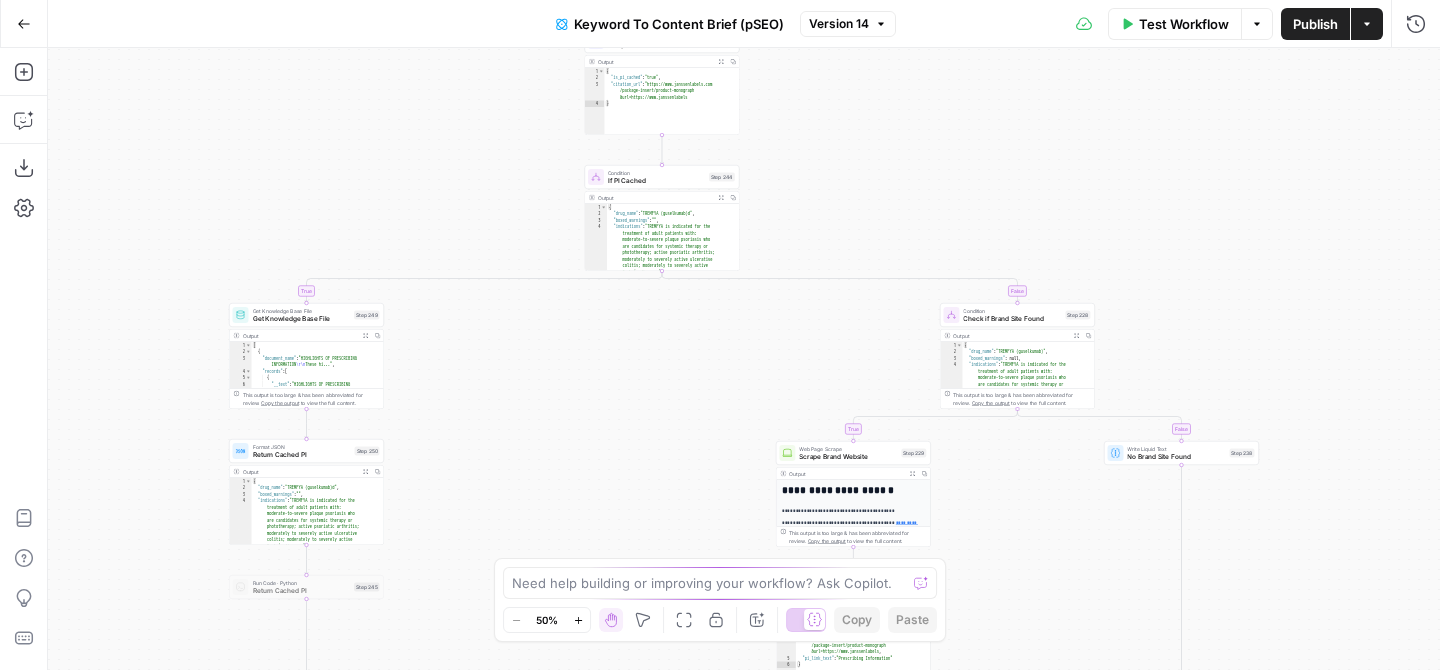 click on "MyHealthTeam New Home Browse Your Data Monitoring Settings Recent Grids New grid pSEO Write Content Briefs Write Content Briefs Recent Workflows New Workflow Untitled Untitled Untitled AirOps Academy What's new?
5
Help + Support Go Back Keyword To Content Brief (pSEO) Version 14 Test Workflow Options Publish Actions Run History Add Steps Copilot Download as JSON Settings Import JSON AirOps Academy Help Give Feedback Shortcuts true false true false true false true false true false Workflow Set Inputs Inputs Google Search Perform Google Search Step 51 Output Copy 1 2 3 4 5 6 {    "search_metadata" :  {      "id" :  "68810e0f5c018f81a429ca35" ,      "status" :  "Success" ,      "json_endpoint" :  "https://serpapi.com          /searches/b5ab4e37ba1dfe16          /68810e0f5c018f81a429ca35.json" ,      "pixel_position_endpoint" :  "https://serpapi          .com/searches/b5ab4e37ba1dfe16          /68810e0f5c018f81a429ca35 ," at bounding box center (720, 335) 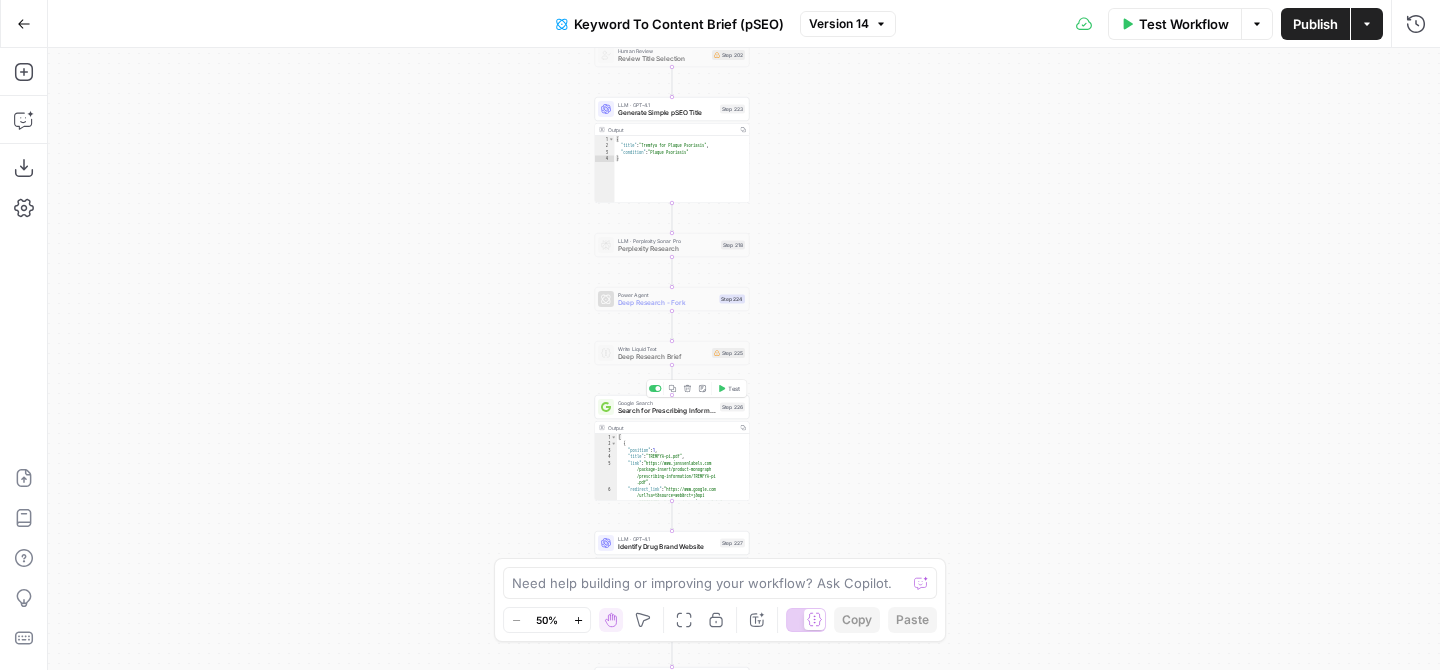 click on "true false true false true false true false true false Workflow Set Inputs Inputs Google Search Perform Google Search Step 51 Output Copy 1 2 3 4 5 6 {    "search_metadata" :  {      "id" :  "68810e0f5c018f81a429ca35" ,      "status" :  "Success" ,      "json_endpoint" :  "https://serpapi.com          /searches/b5ab4e37ba1dfe16          /68810e0f5c018f81a429ca35.json" ,      "pixel_position_endpoint" :  "https://serpapi          .com/searches/b5ab4e37ba1dfe16          /68810e0f5c018f81a429ca35          .json_with_pixel_position" ,     This output is too large & has been abbreviated for review.   Copy the output   to view the full content. Loop Iteration Label if relevant Step 207 Output Copy 1 2 3 4 5 6 7 8 9 10 11 12 [    {      "relevant" :  "true"    } ,    {      "relevant" :  "true"    } ,    {      "relevant" :  "true"    } ,    {      "relevant" :  "true"     LLM · GPT-4o Mini Determine if relevant Step 208 Output Copy 1 2 3 {    "relevant" :  "true" }" at bounding box center [744, 359] 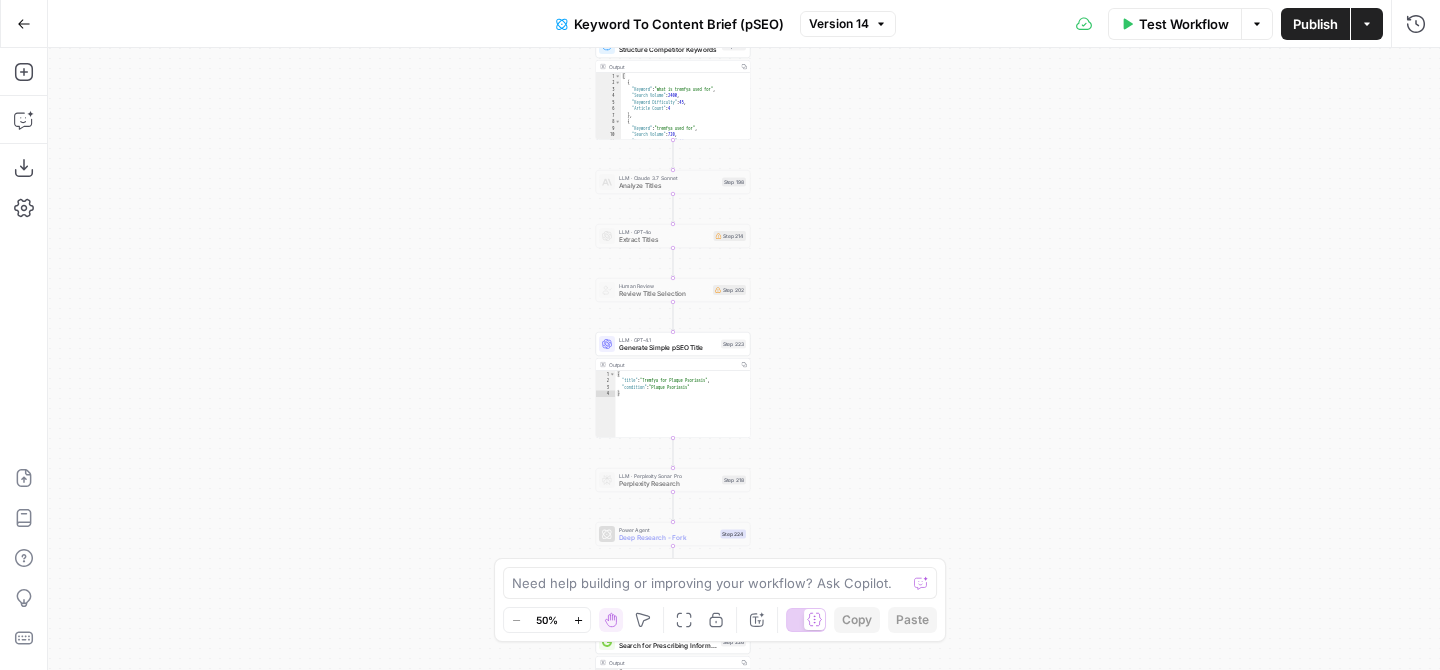 drag, startPoint x: 889, startPoint y: 309, endPoint x: 895, endPoint y: 512, distance: 203.08865 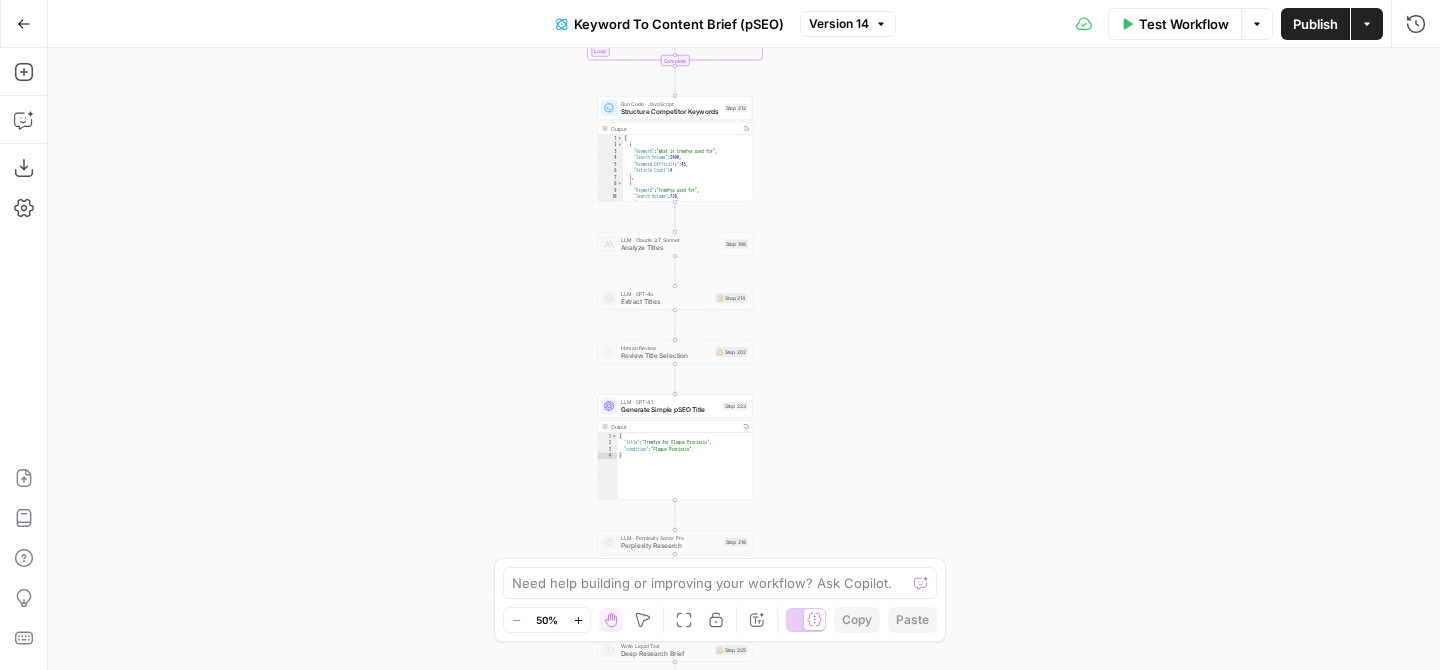 drag, startPoint x: 891, startPoint y: 295, endPoint x: 886, endPoint y: 538, distance: 243.05144 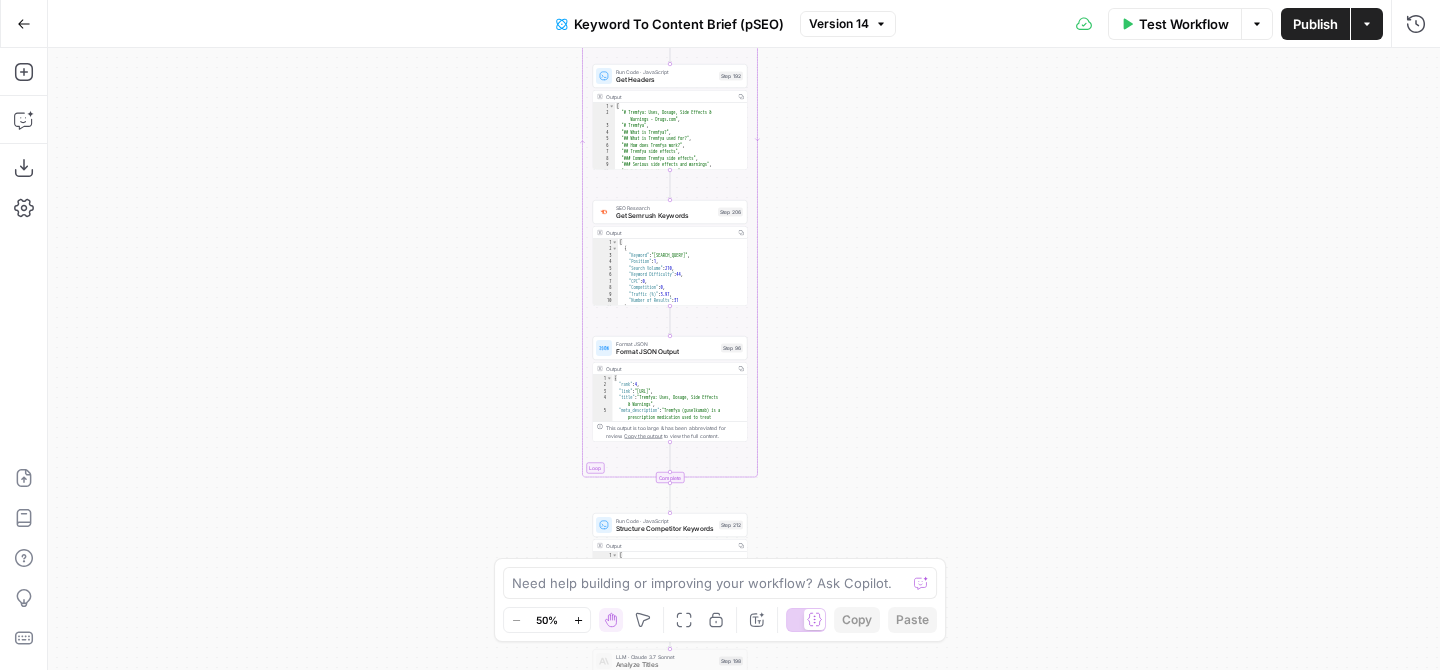 drag, startPoint x: 886, startPoint y: 346, endPoint x: 886, endPoint y: 525, distance: 179 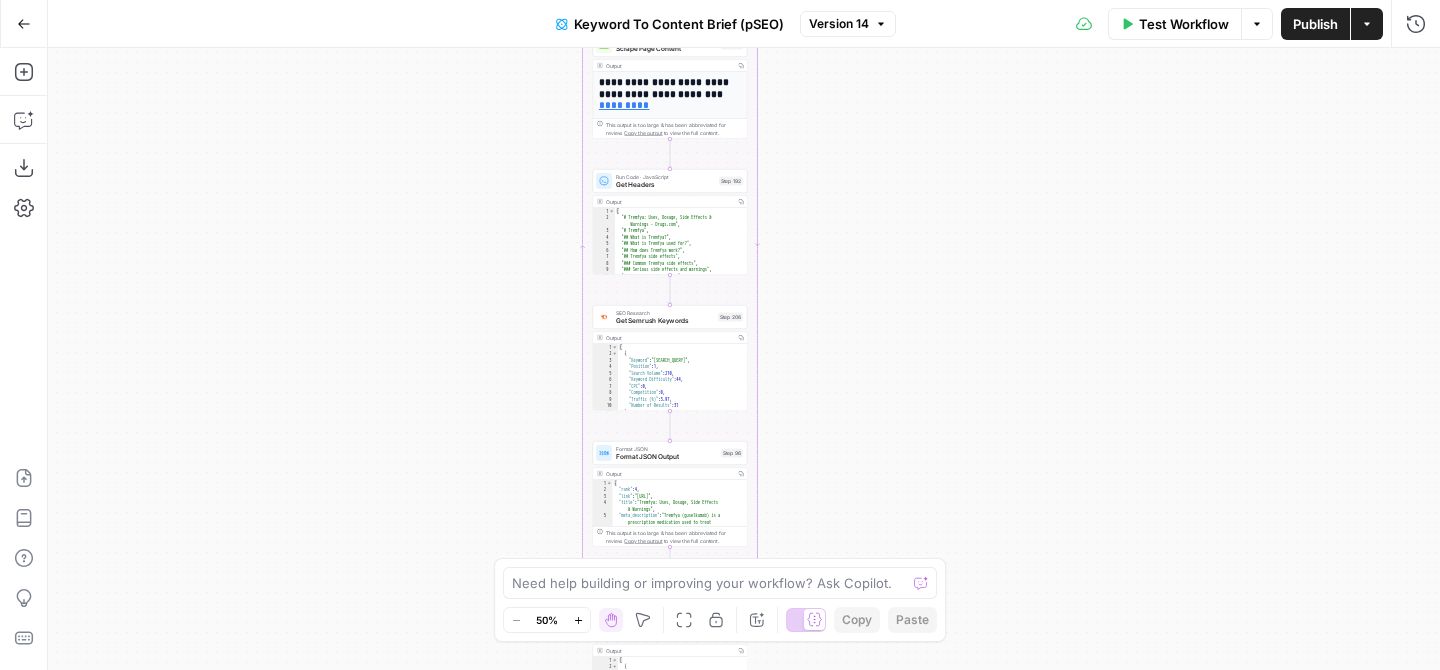 drag, startPoint x: 879, startPoint y: 259, endPoint x: 876, endPoint y: 490, distance: 231.01949 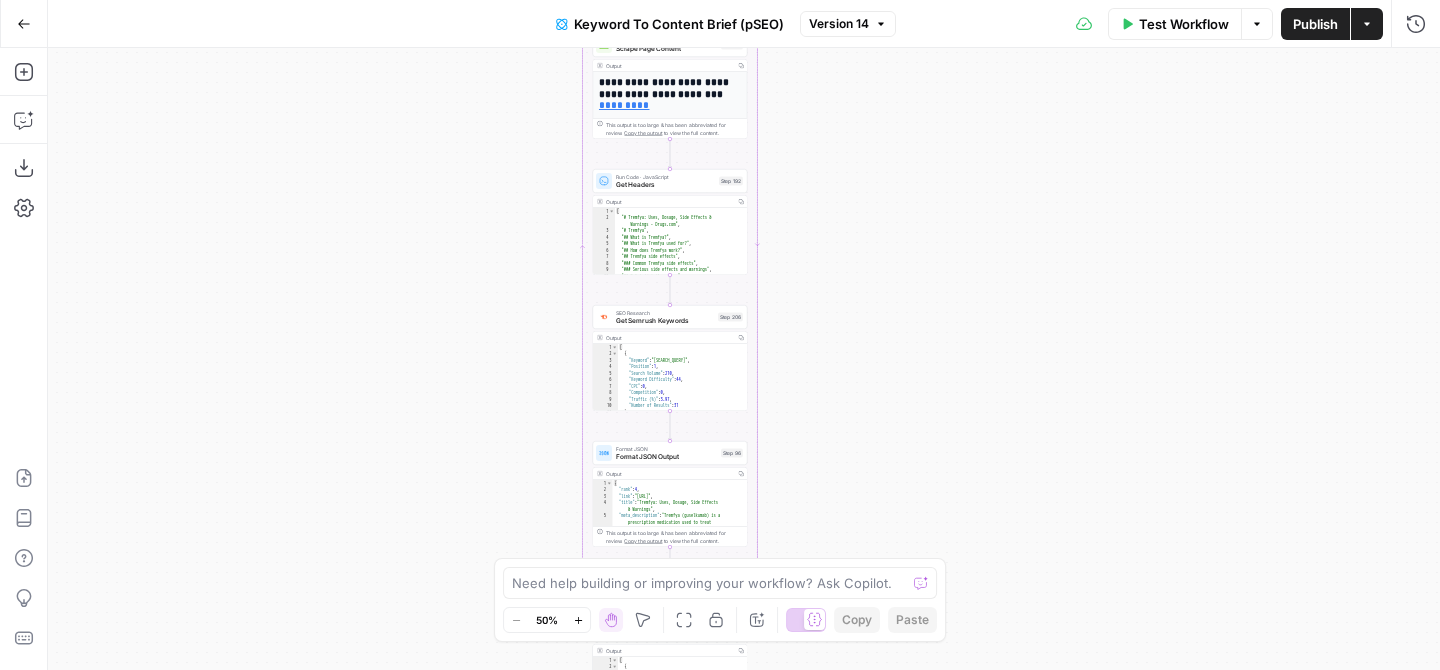 click on "true false true false true false true false true false Workflow Set Inputs Inputs Google Search Perform Google Search Step 51 Output Copy 1 2 3 4 5 6 {    "search_metadata" :  {      "id" :  "68810e0f5c018f81a429ca35" ,      "status" :  "Success" ,      "json_endpoint" :  "https://serpapi.com          /searches/b5ab4e37ba1dfe16          /68810e0f5c018f81a429ca35.json" ,      "pixel_position_endpoint" :  "https://serpapi          .com/searches/b5ab4e37ba1dfe16          /68810e0f5c018f81a429ca35          .json_with_pixel_position" ,     This output is too large & has been abbreviated for review.   Copy the output   to view the full content. Loop Iteration Label if relevant Step 207 Output Copy 1 2 3 4 5 6 7 8 9 10 11 12 [    {      "relevant" :  "true"    } ,    {      "relevant" :  "true"    } ,    {      "relevant" :  "true"    } ,    {      "relevant" :  "true"     LLM · GPT-4o Mini Determine if relevant Step 208 Output Copy 1 2 3 {    "relevant" :  "true" }" at bounding box center [744, 359] 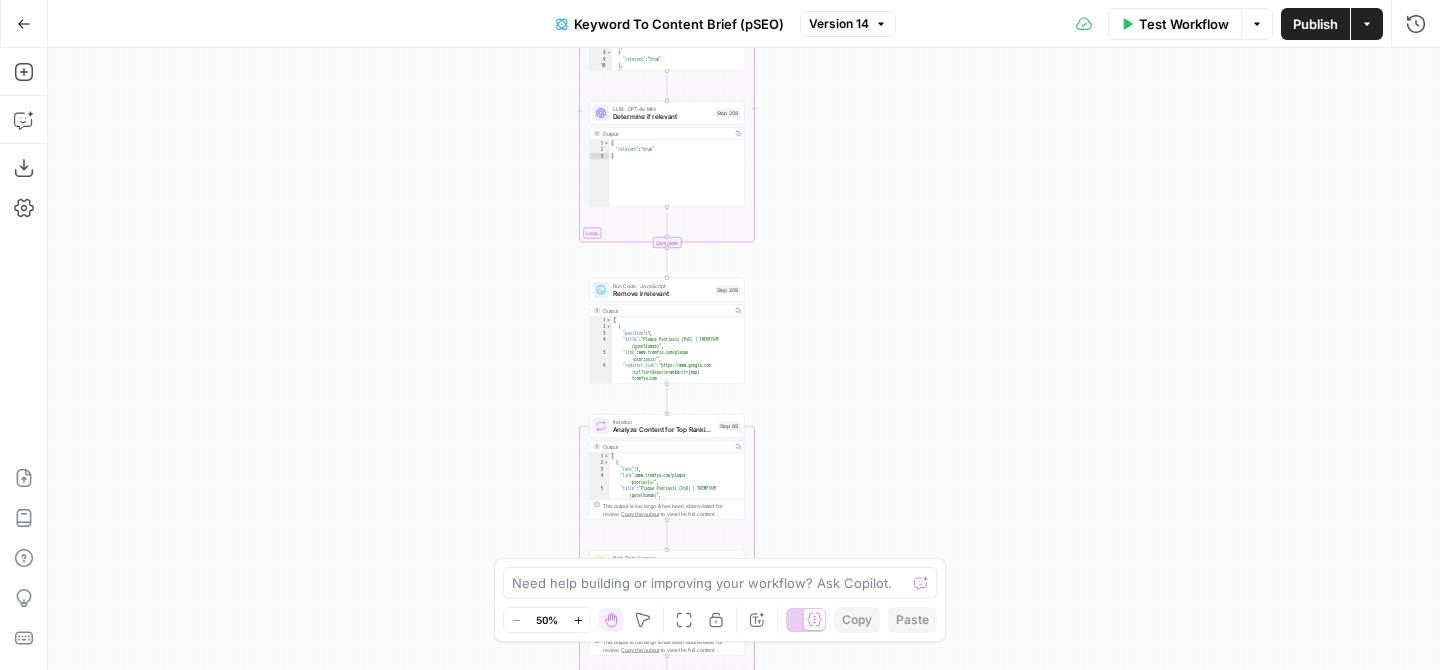 drag, startPoint x: 873, startPoint y: 272, endPoint x: 873, endPoint y: 504, distance: 232 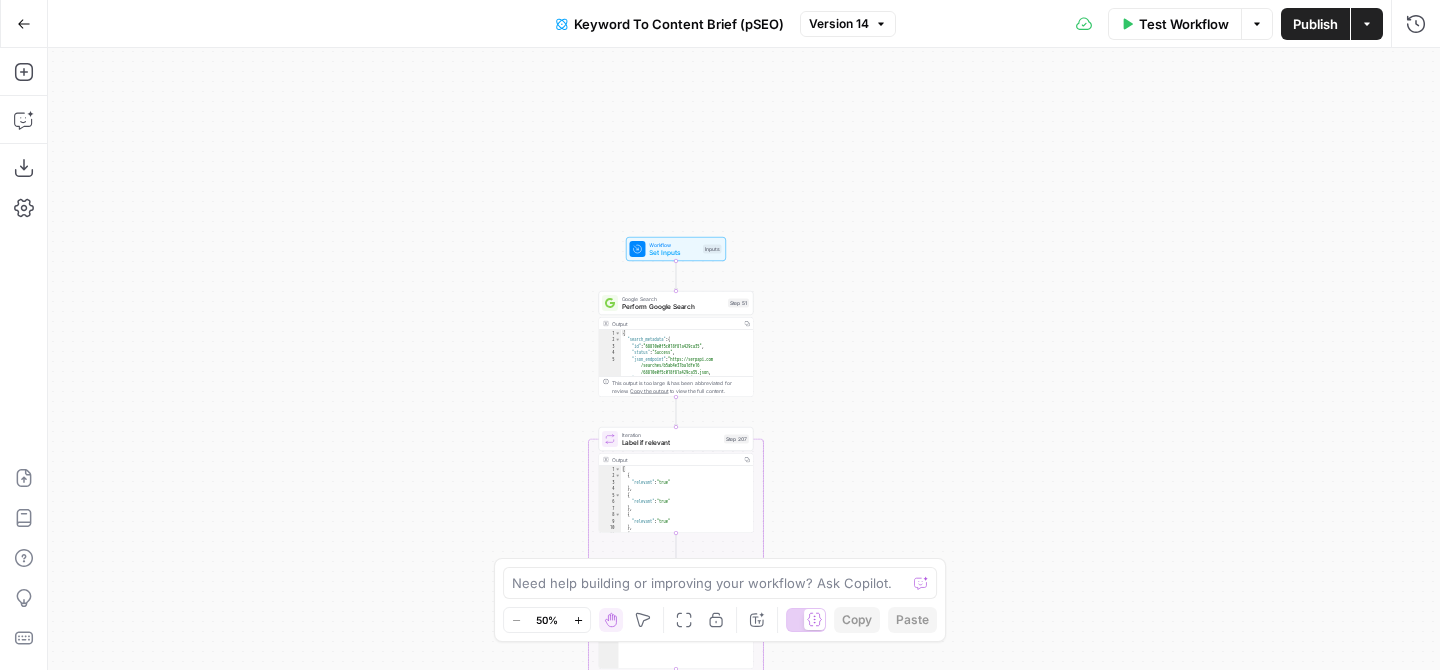 drag, startPoint x: 853, startPoint y: 52, endPoint x: 867, endPoint y: 592, distance: 540.18146 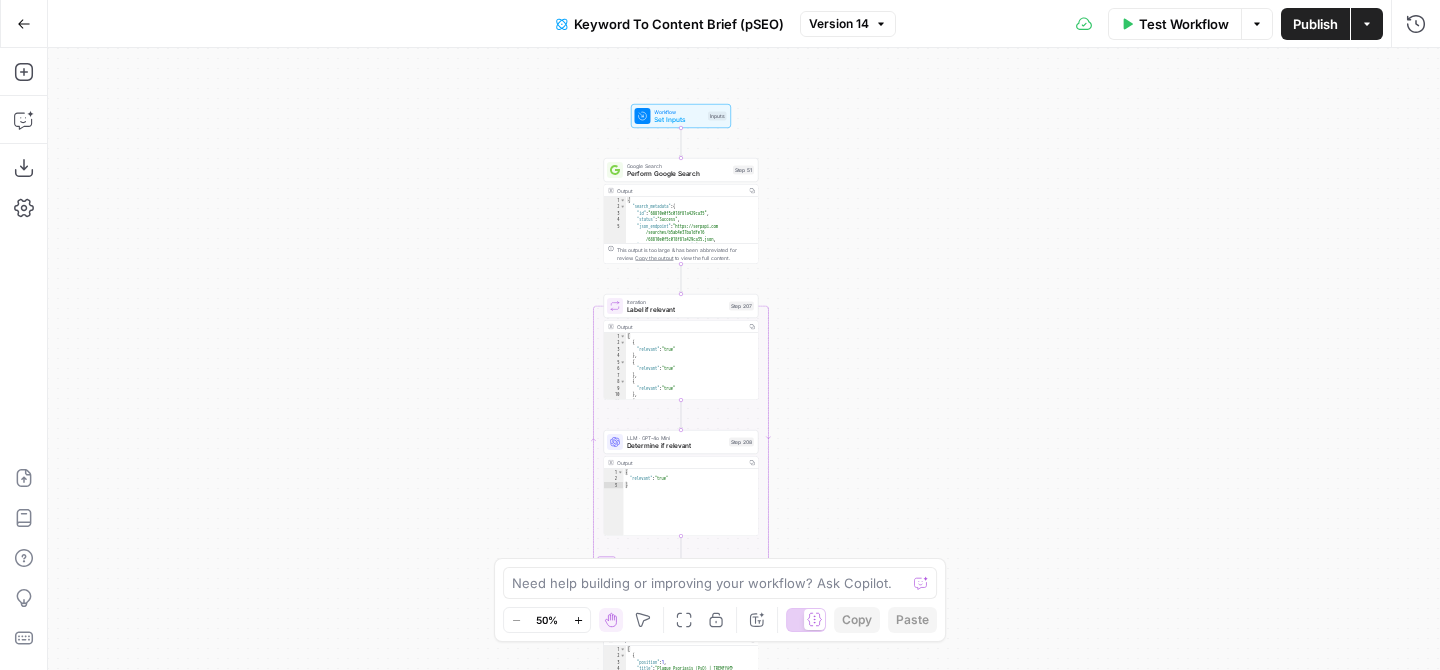 drag, startPoint x: 850, startPoint y: 493, endPoint x: 850, endPoint y: 226, distance: 267 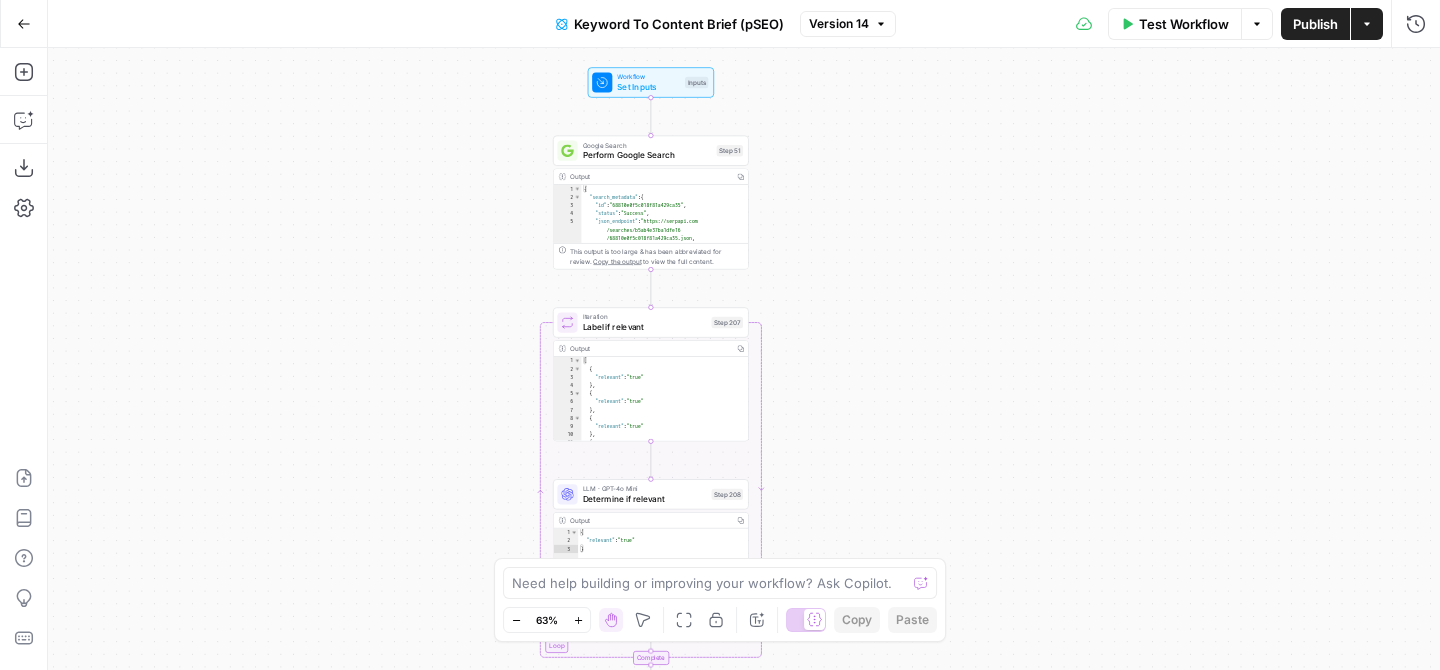 drag, startPoint x: 813, startPoint y: 200, endPoint x: 875, endPoint y: 202, distance: 62.03225 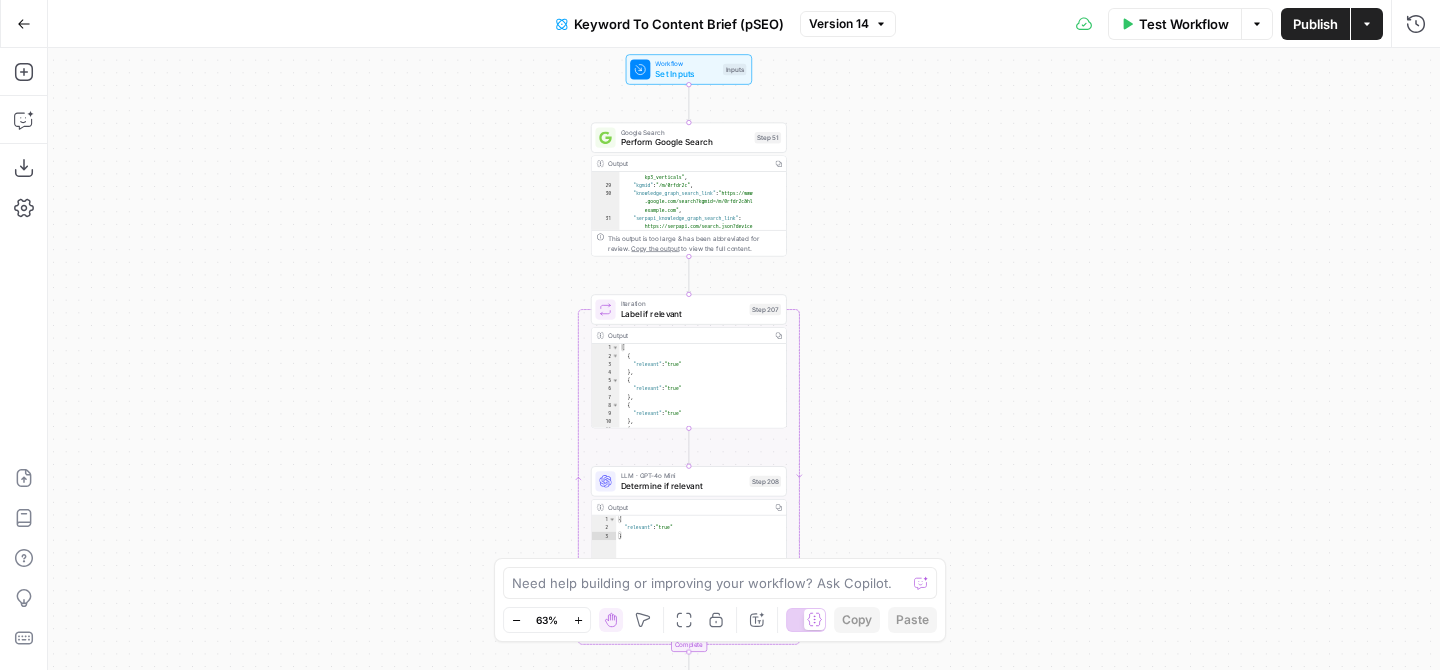 scroll, scrollTop: 545, scrollLeft: 0, axis: vertical 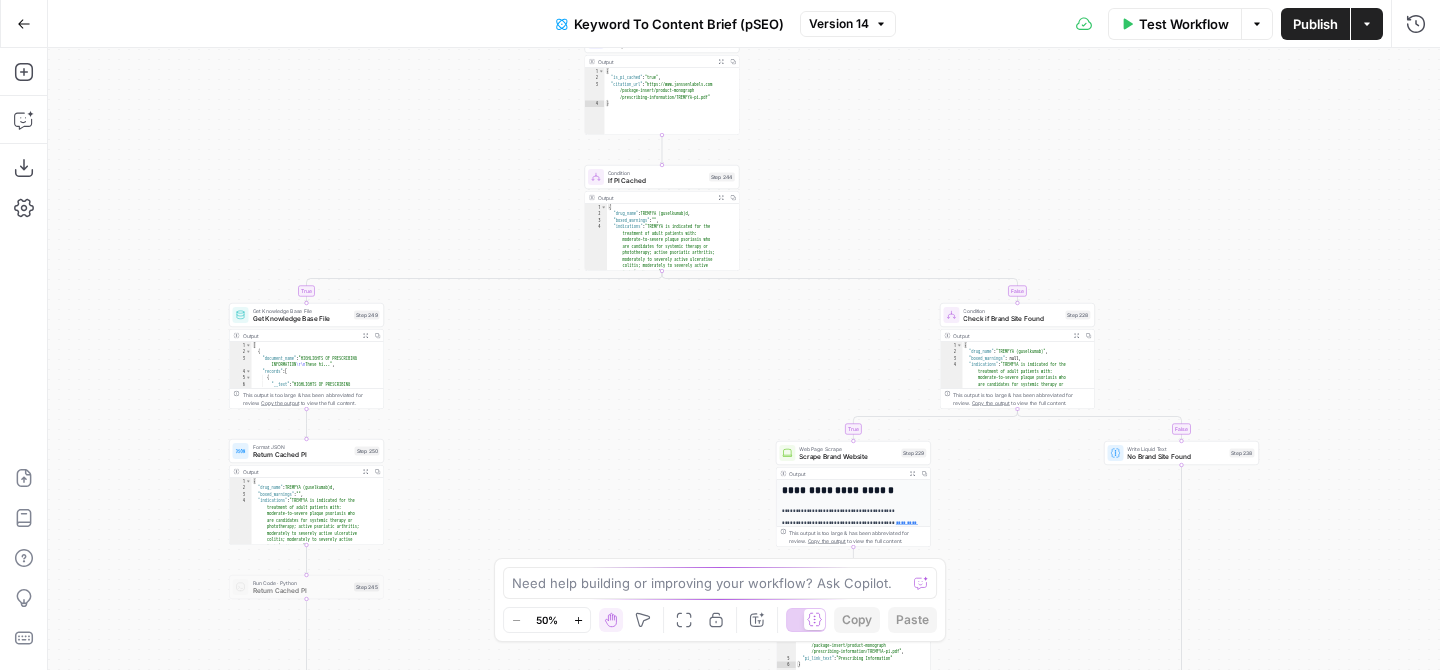 click on "true false true false true false true false true false Workflow Set Inputs Inputs Google Search Perform Google Search Step 51 Output Copy 1 2 3 4 5 6 {    "search_metadata" :  {      "id" :  "68810e0f5c018f81a429ca35" ,      "status" :  "Success" ,      "json_endpoint" :  "https://serpapi.com          /searches/b5ab4e37ba1dfe16          /68810e0f5c018f81a429ca35.json" ,      "pixel_position_endpoint" :  "https://serpapi          .com/searches/b5ab4e37ba1dfe16          /68810e0f5c018f81a429ca35          .json_with_pixel_position" ,     This output is too large & has been abbreviated for review.   Copy the output   to view the full content. Loop Iteration Label if relevant Step 207 Output Copy 1 2 3 4 5 6 7 8 9 10 11 12 [    {      "relevant" :  "true"    } ,    {      "relevant" :  "true"    } ,    {      "relevant" :  "true"    } ,    {      "relevant" :  "true"     LLM · GPT-4o Mini Determine if relevant Step 208 Output Copy 1 2 3 {    "relevant" :  "true" }" at bounding box center [744, 359] 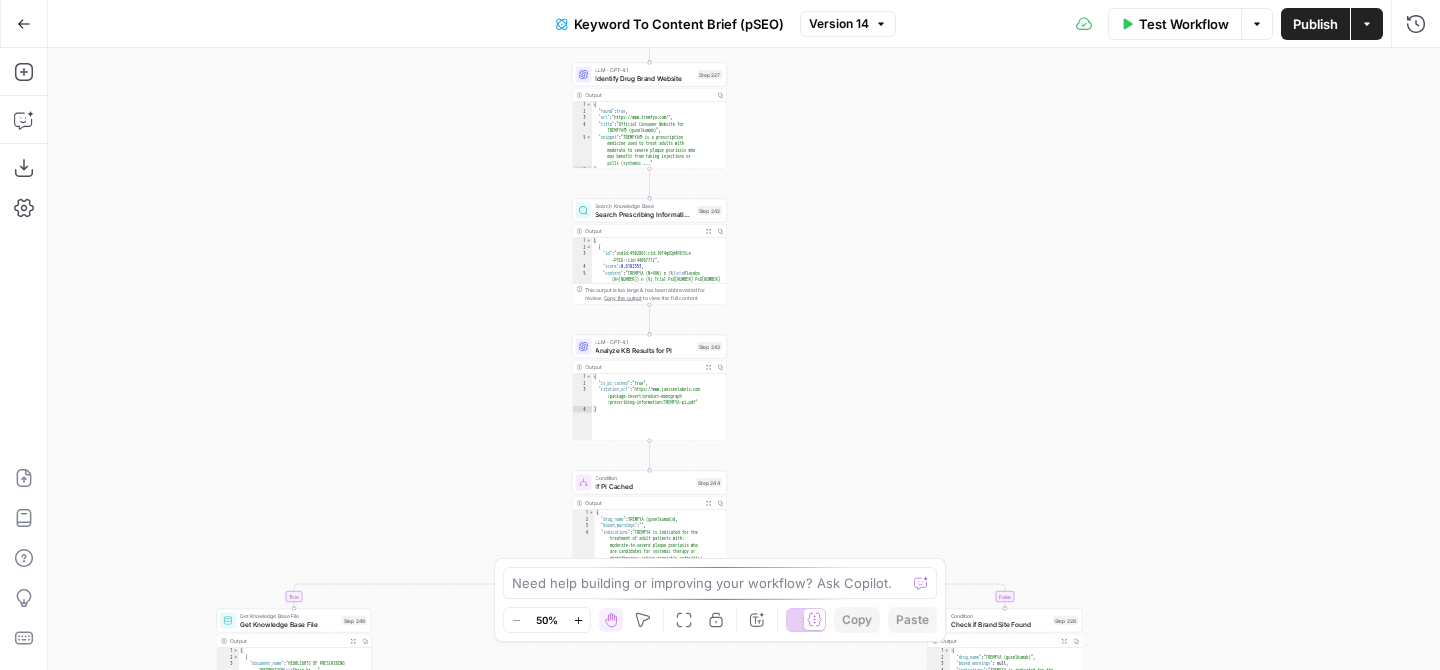 click on "true false true false true false true false true false Workflow Set Inputs Inputs Google Search Perform Google Search Step 51 Output Copy 1 2 3 4 5 6 {    "search_metadata" :  {      "id" :  "68810e0f5c018f81a429ca35" ,      "status" :  "Success" ,      "json_endpoint" :  "https://serpapi.com          /searches/b5ab4e37ba1dfe16          /68810e0f5c018f81a429ca35.json" ,      "pixel_position_endpoint" :  "https://serpapi          .com/searches/b5ab4e37ba1dfe16          /68810e0f5c018f81a429ca35          .json_with_pixel_position" ,     This output is too large & has been abbreviated for review.   Copy the output   to view the full content. Loop Iteration Label if relevant Step 207 Output Copy 1 2 3 4 5 6 7 8 9 10 11 12 [    {      "relevant" :  "true"    } ,    {      "relevant" :  "true"    } ,    {      "relevant" :  "true"    } ,    {      "relevant" :  "true"     LLM · GPT-4o Mini Determine if relevant Step 208 Output Copy 1 2 3 {    "relevant" :  "true" }" at bounding box center (744, 359) 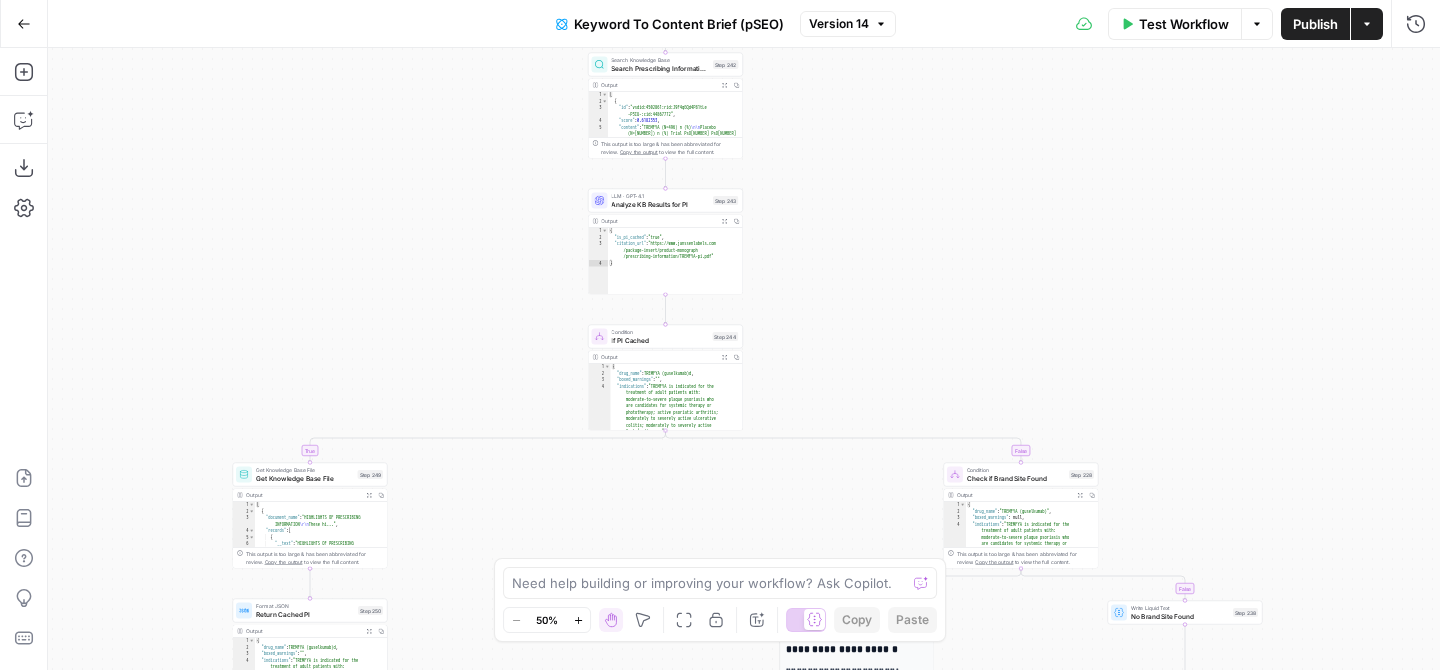 drag, startPoint x: 366, startPoint y: 402, endPoint x: 391, endPoint y: 147, distance: 256.22256 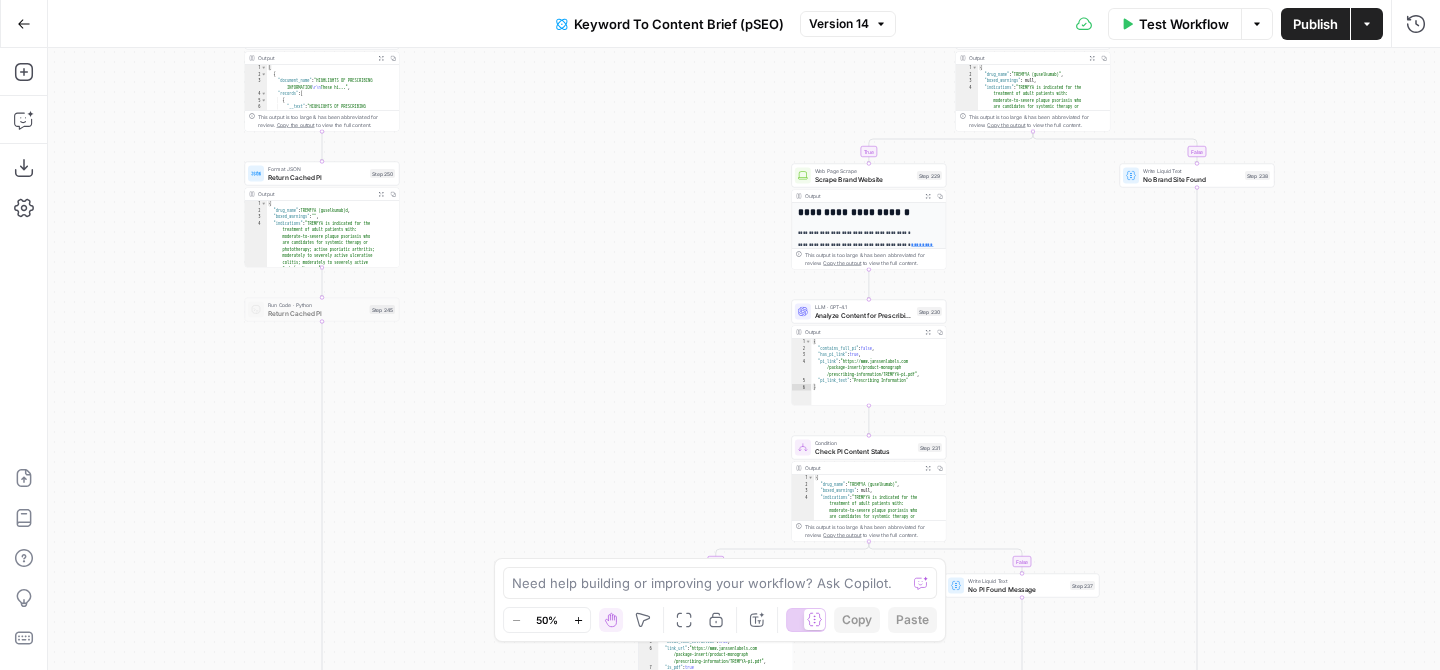 drag, startPoint x: 516, startPoint y: 424, endPoint x: 516, endPoint y: 127, distance: 297 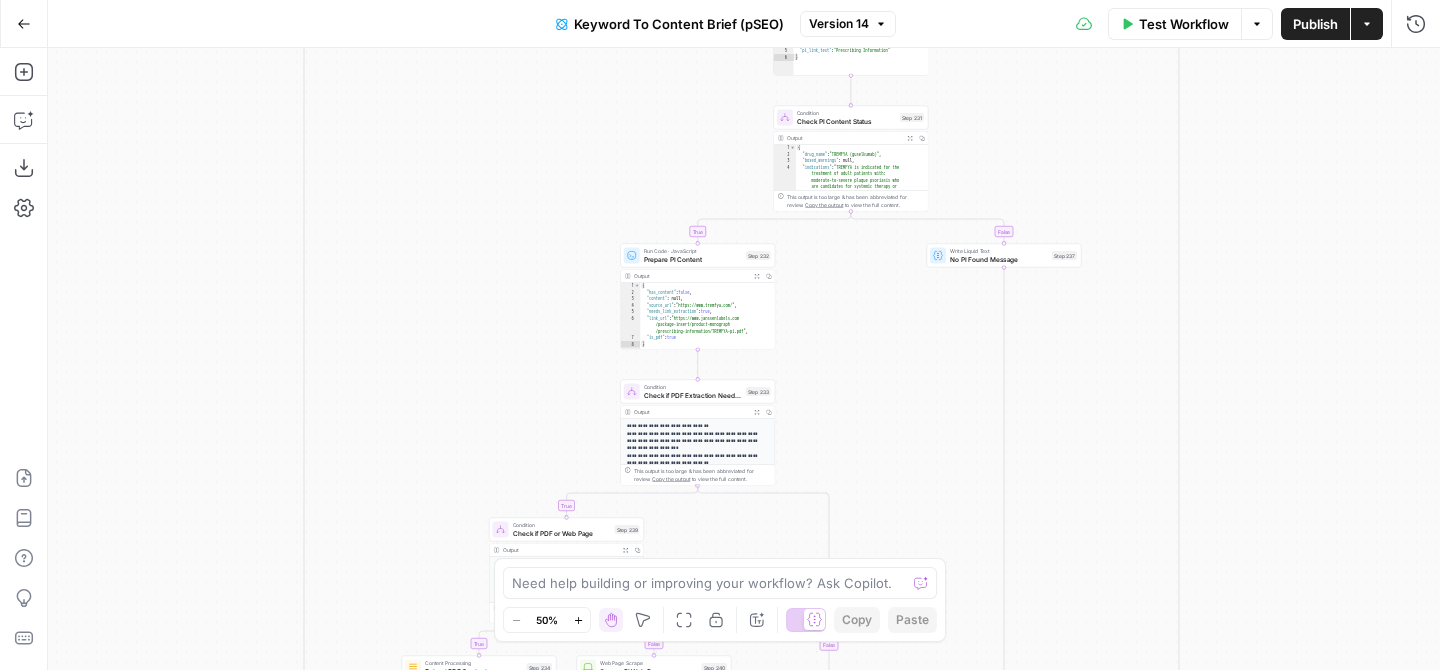 drag, startPoint x: 608, startPoint y: 403, endPoint x: 590, endPoint y: 80, distance: 323.50116 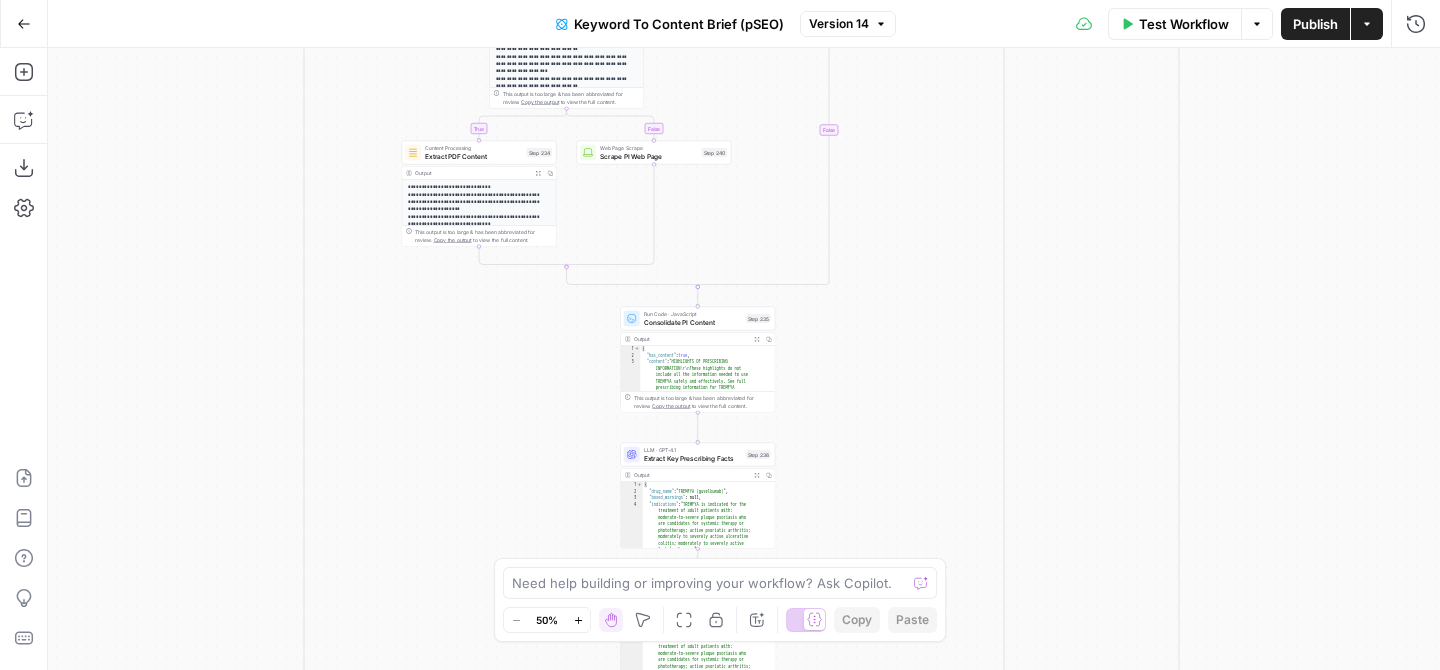 drag, startPoint x: 571, startPoint y: 350, endPoint x: 571, endPoint y: -17, distance: 367 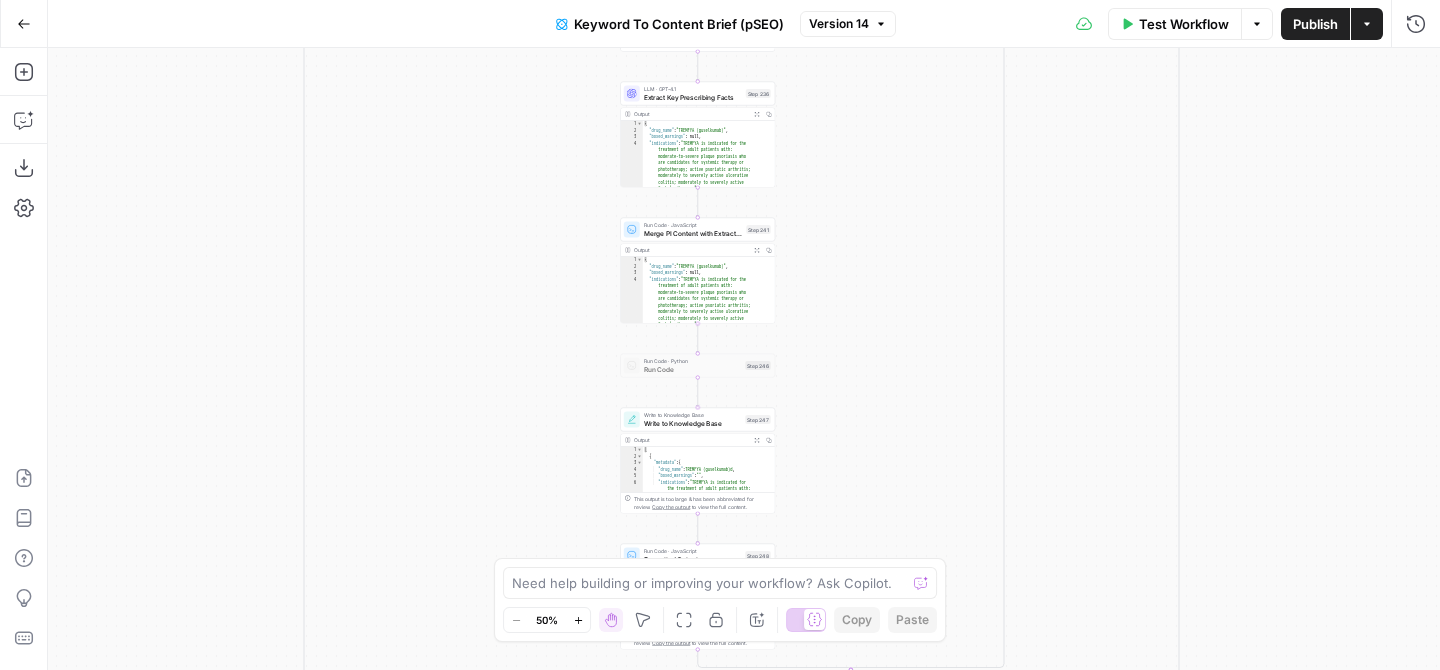 drag, startPoint x: 517, startPoint y: 273, endPoint x: 517, endPoint y: 7, distance: 266 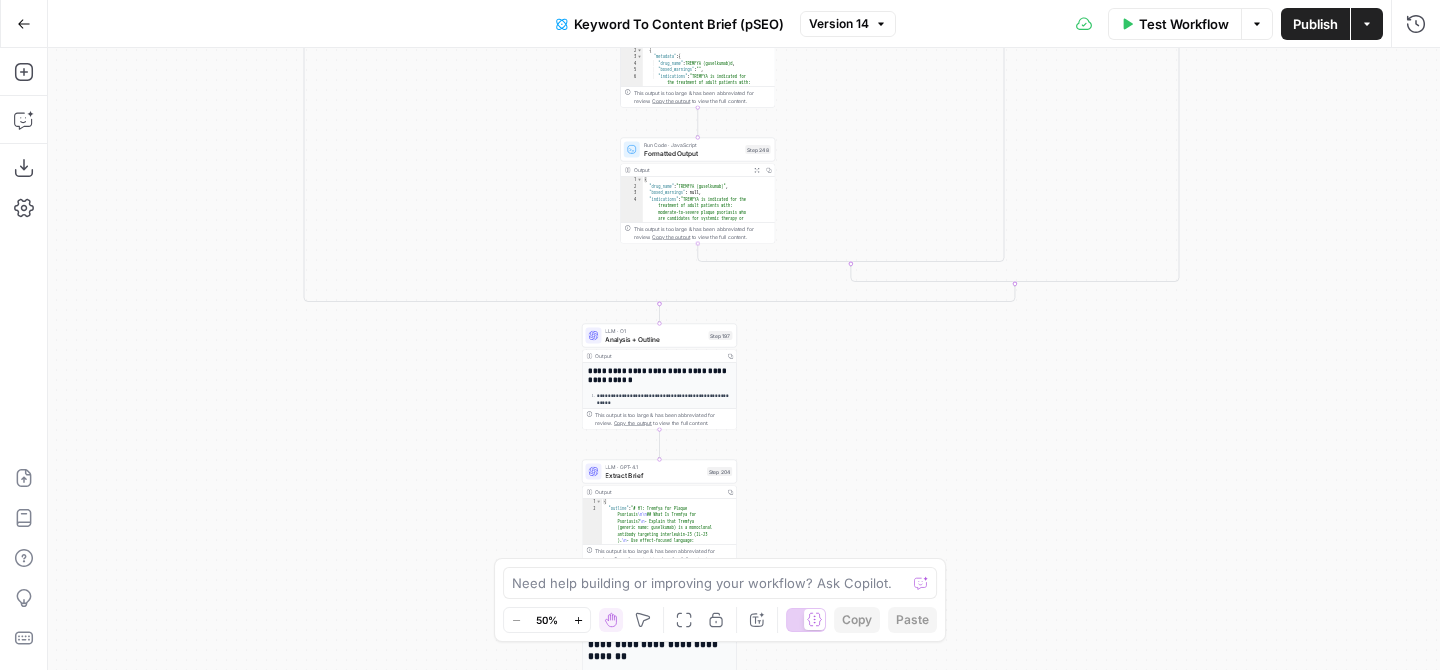 drag, startPoint x: 498, startPoint y: 348, endPoint x: 498, endPoint y: -46, distance: 394 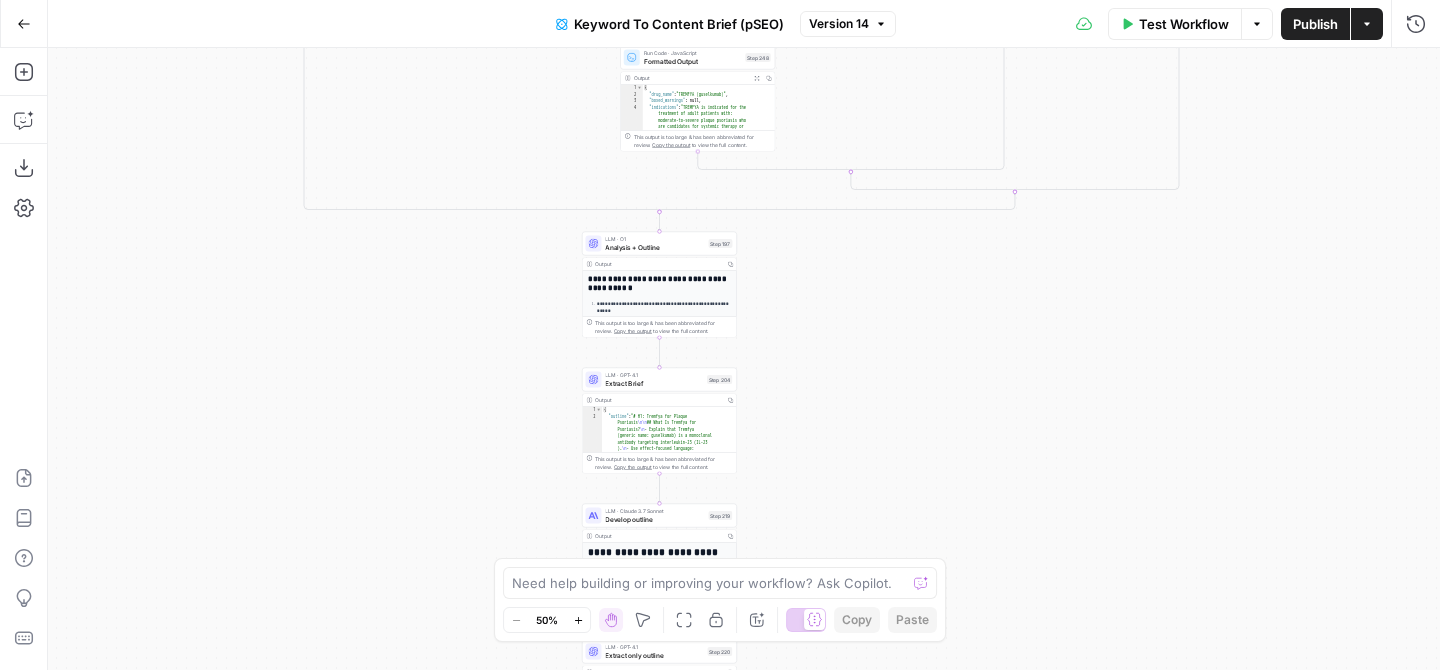 drag, startPoint x: 481, startPoint y: 414, endPoint x: 481, endPoint y: 200, distance: 214 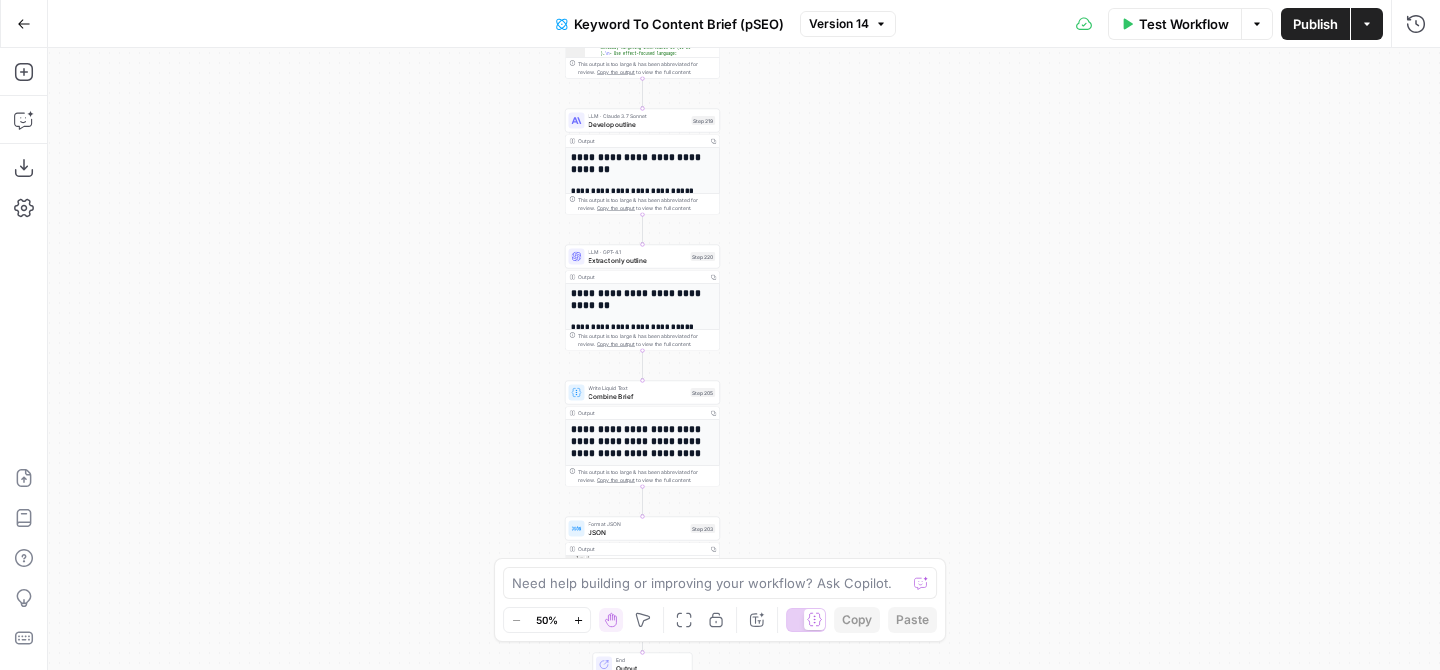 drag, startPoint x: 489, startPoint y: 459, endPoint x: 472, endPoint y: 219, distance: 240.60133 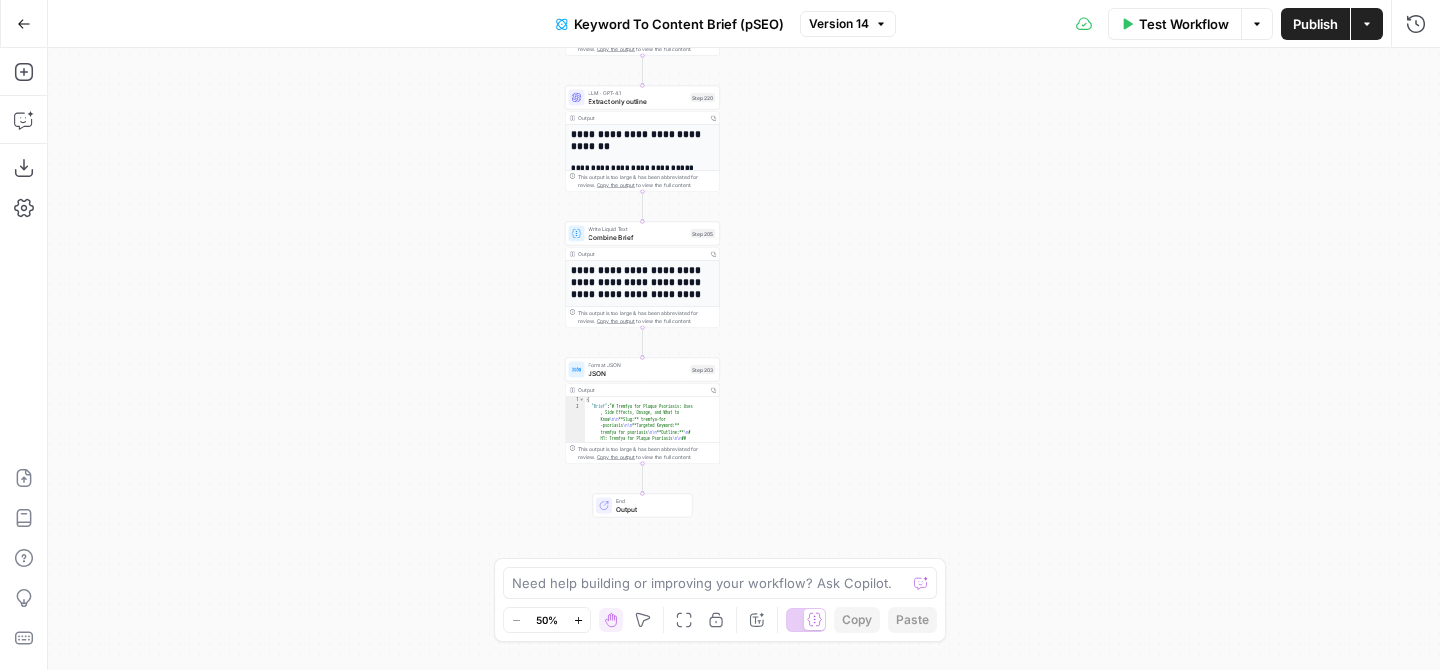 drag, startPoint x: 447, startPoint y: 356, endPoint x: 447, endPoint y: 142, distance: 214 